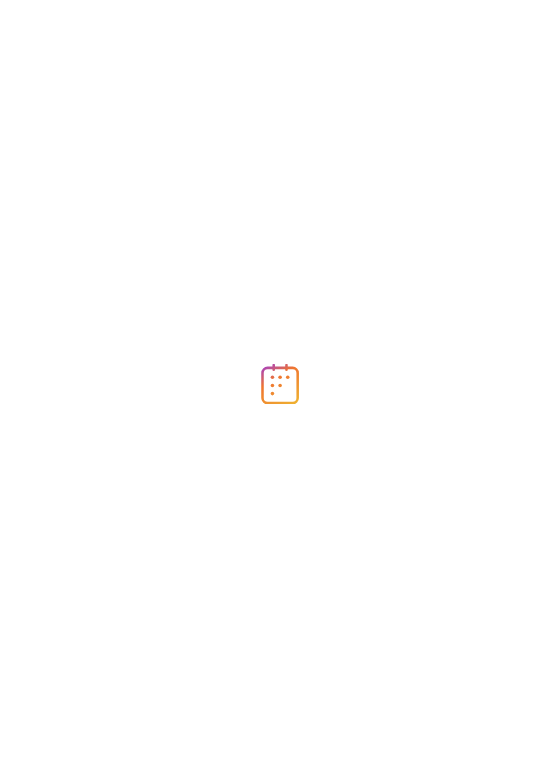 scroll, scrollTop: 0, scrollLeft: 0, axis: both 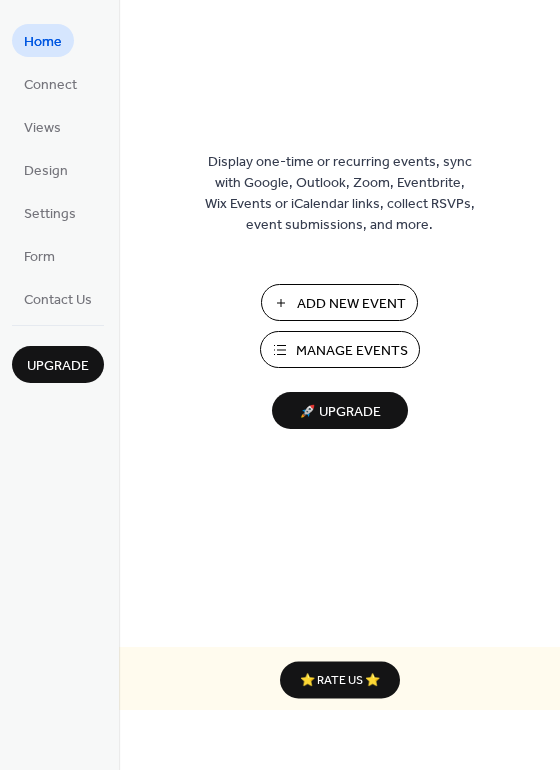 click on "Manage Events" at bounding box center (352, 351) 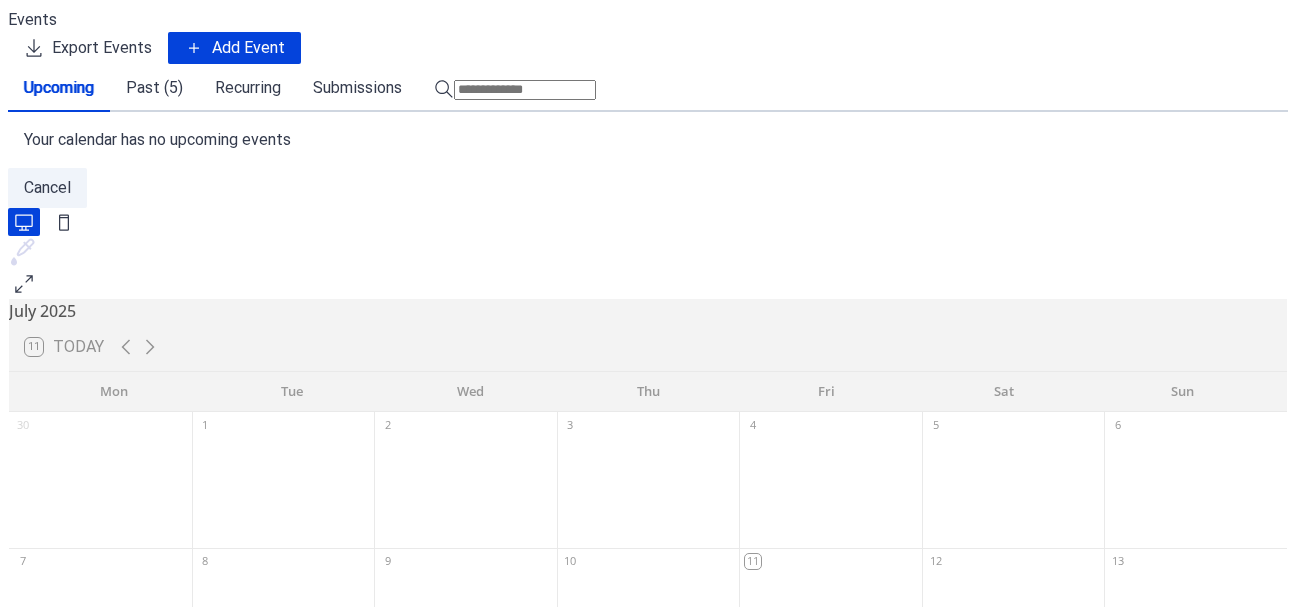 scroll, scrollTop: 0, scrollLeft: 0, axis: both 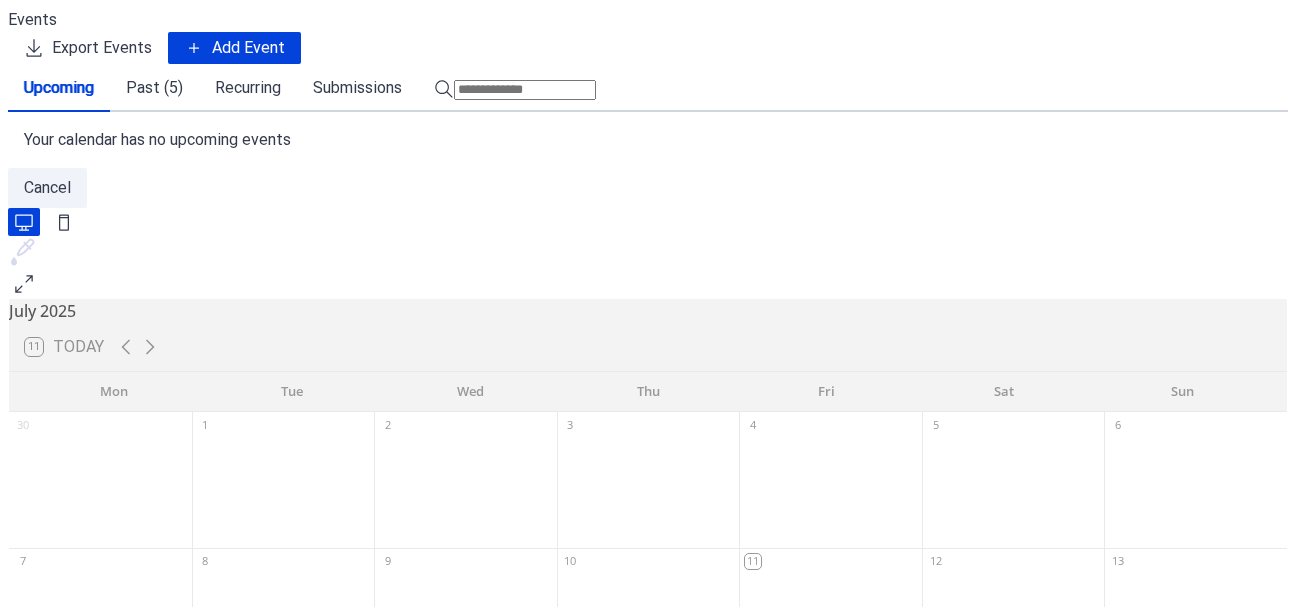 click on "Past  (5)" at bounding box center (154, 88) 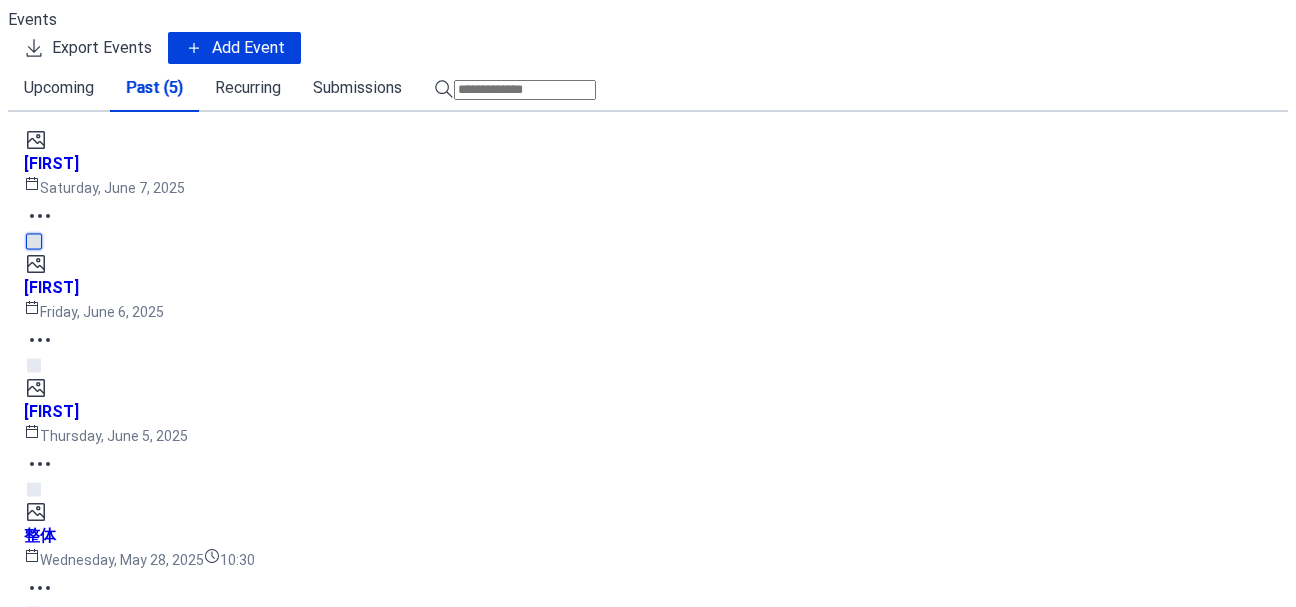 click at bounding box center [34, 241] 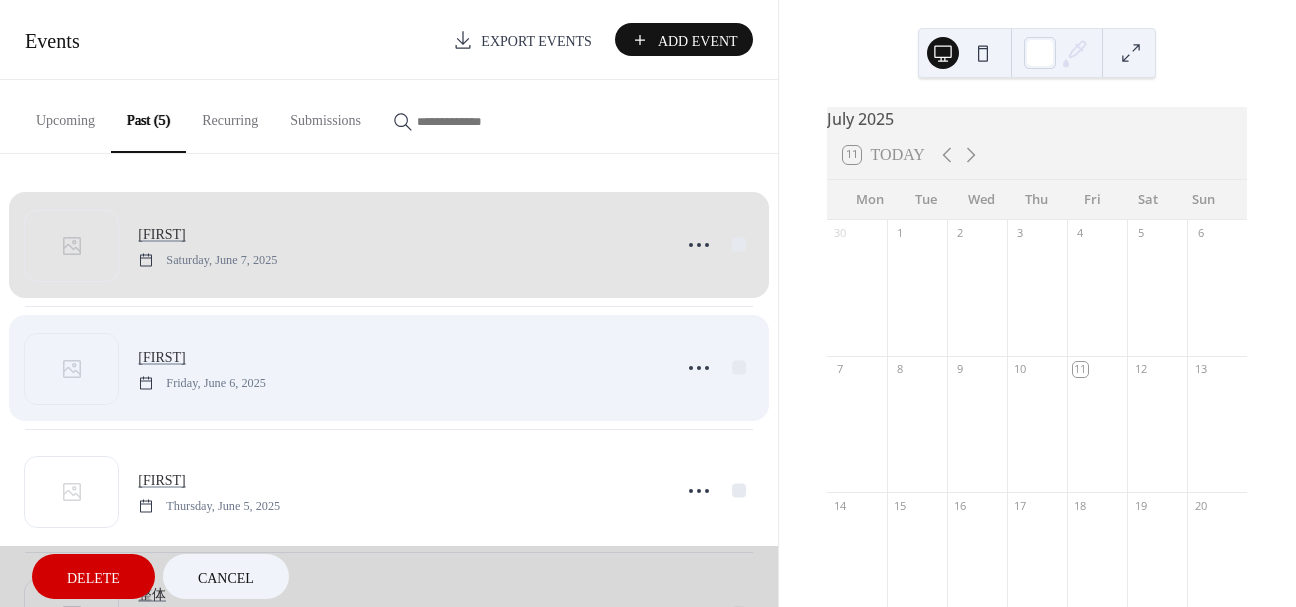 click on "[FIRST] [DAY], [MONTH] [DAY], [YEAR]" at bounding box center (389, 367) 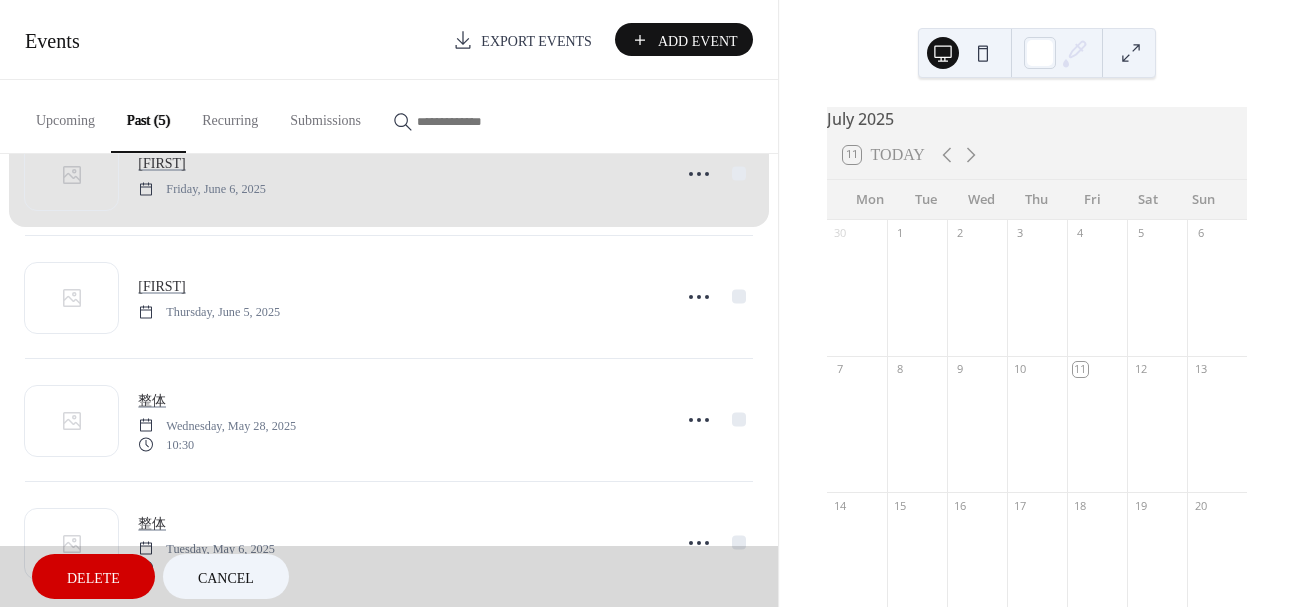 scroll, scrollTop: 221, scrollLeft: 0, axis: vertical 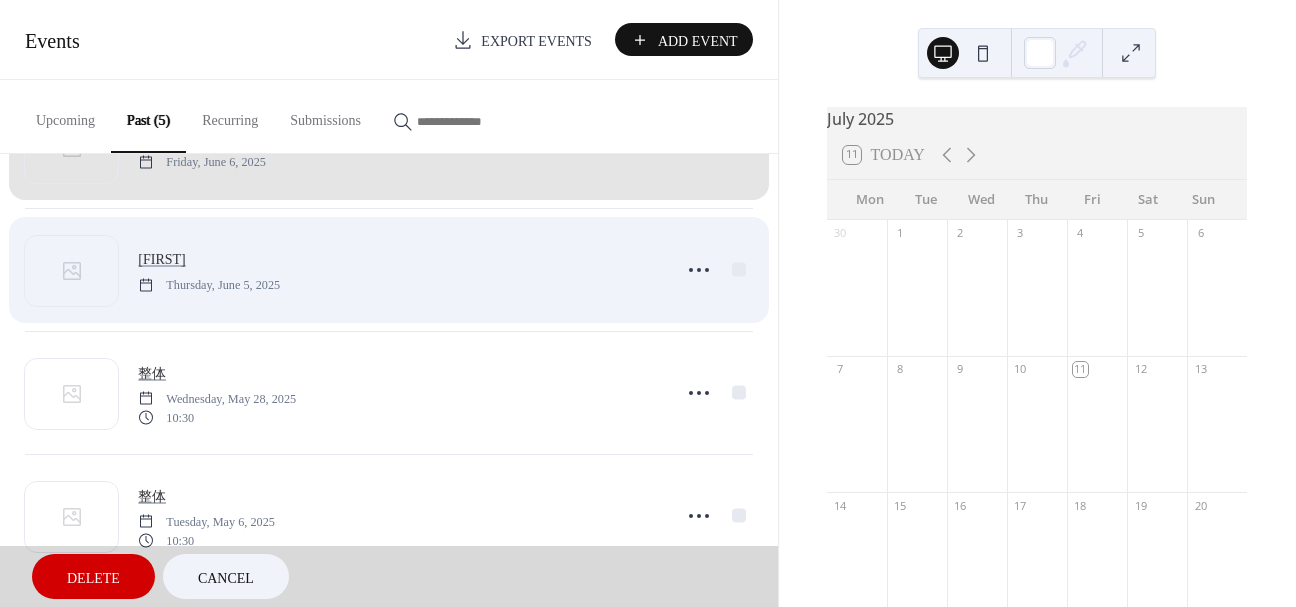 click on "[FIRST] [DAY], [MONTH] [DAY], [YEAR]" at bounding box center [389, 269] 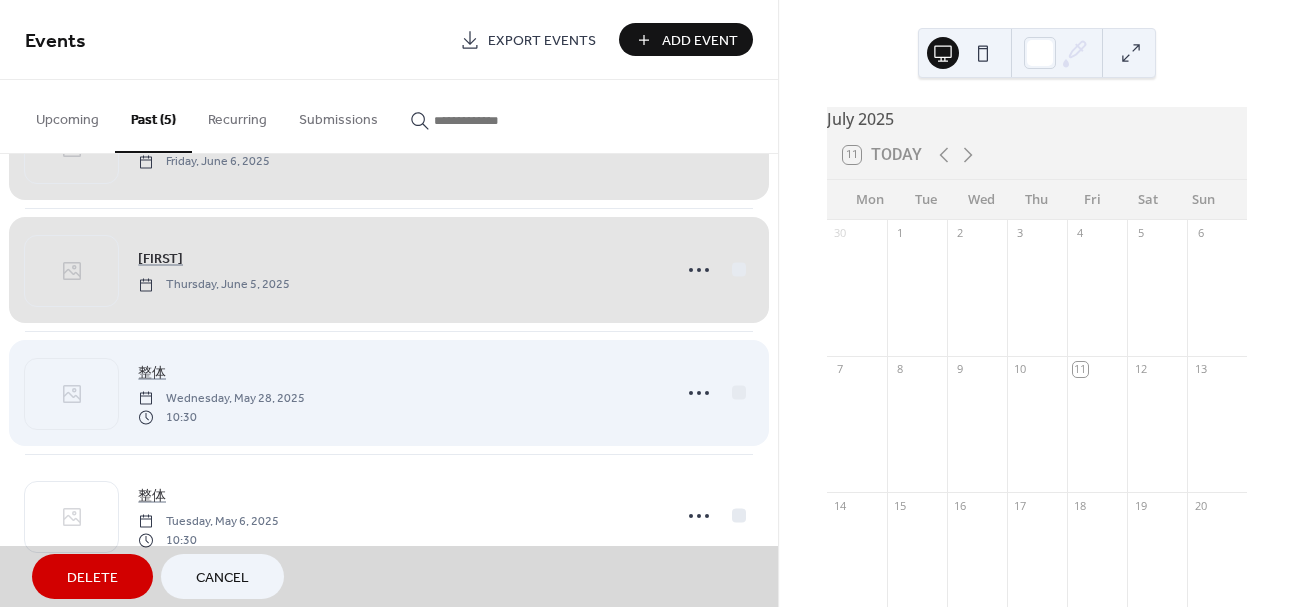 click on "整体 [DAY], [MONTH] [DAY], [YEAR] [TIME]" at bounding box center (389, 392) 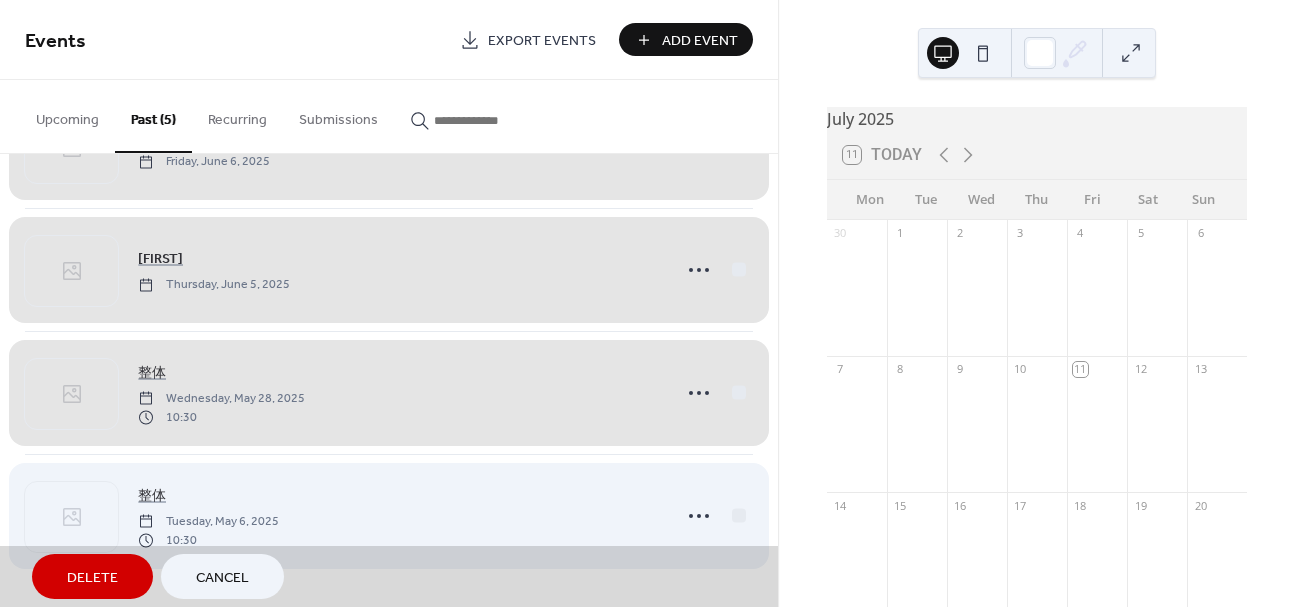 click on "整体 [DAY], [MONTH] [DAY], [YEAR] [TIME]" at bounding box center (389, 515) 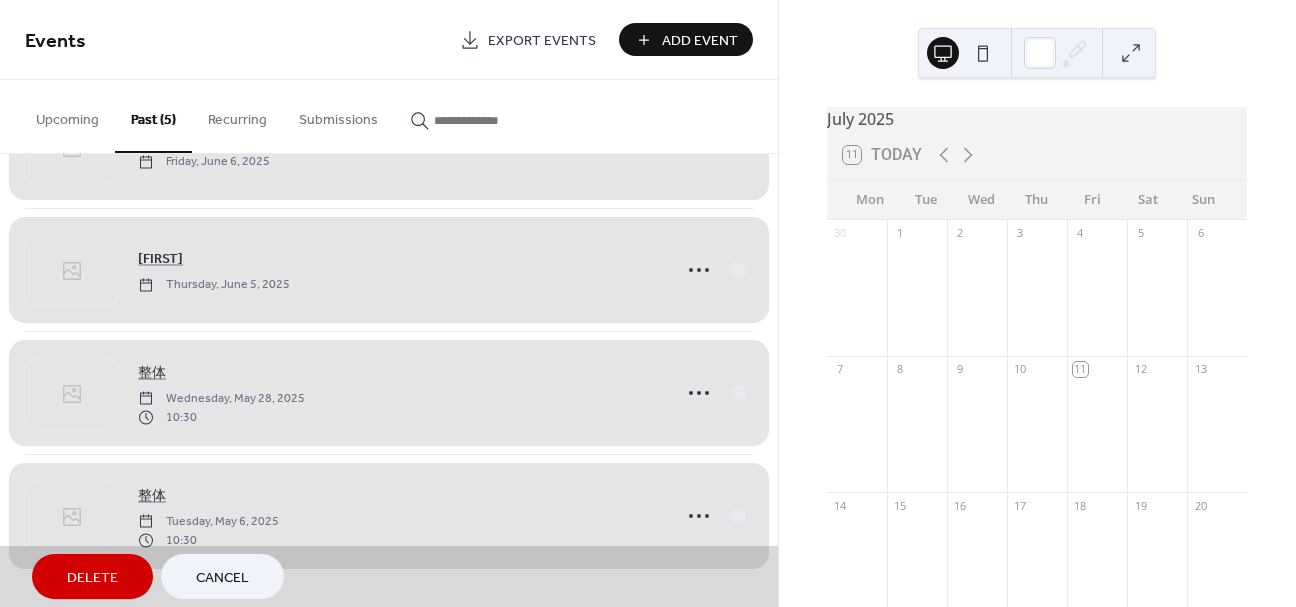 click on "Delete" at bounding box center [92, 578] 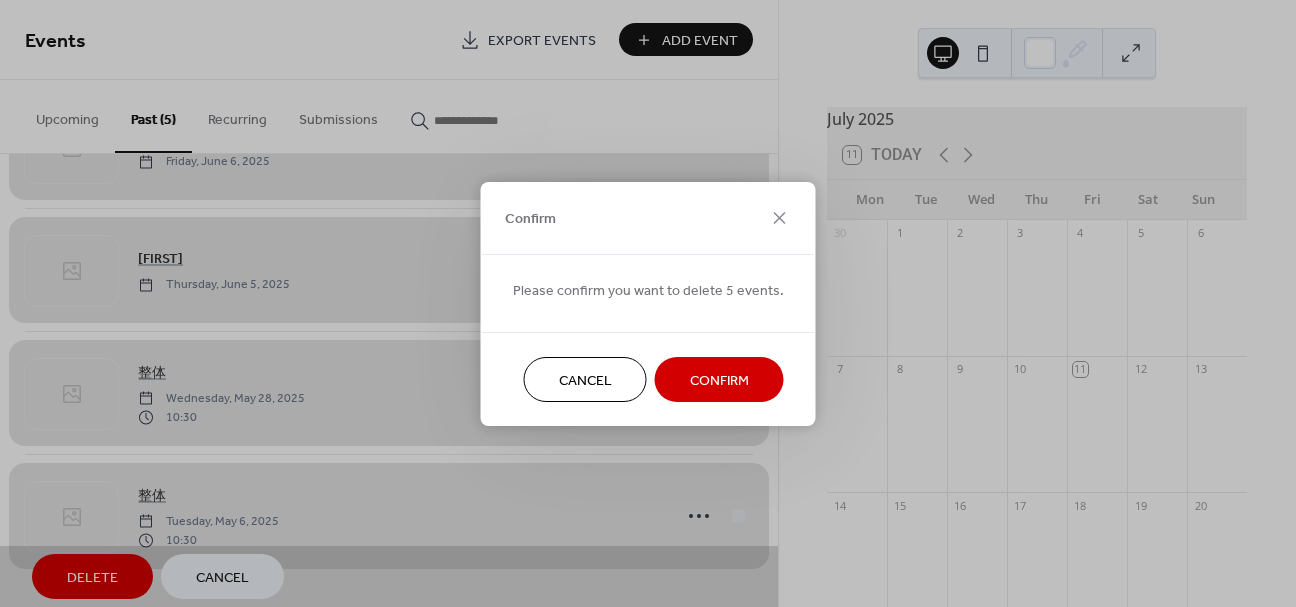 click on "Confirm" at bounding box center [719, 380] 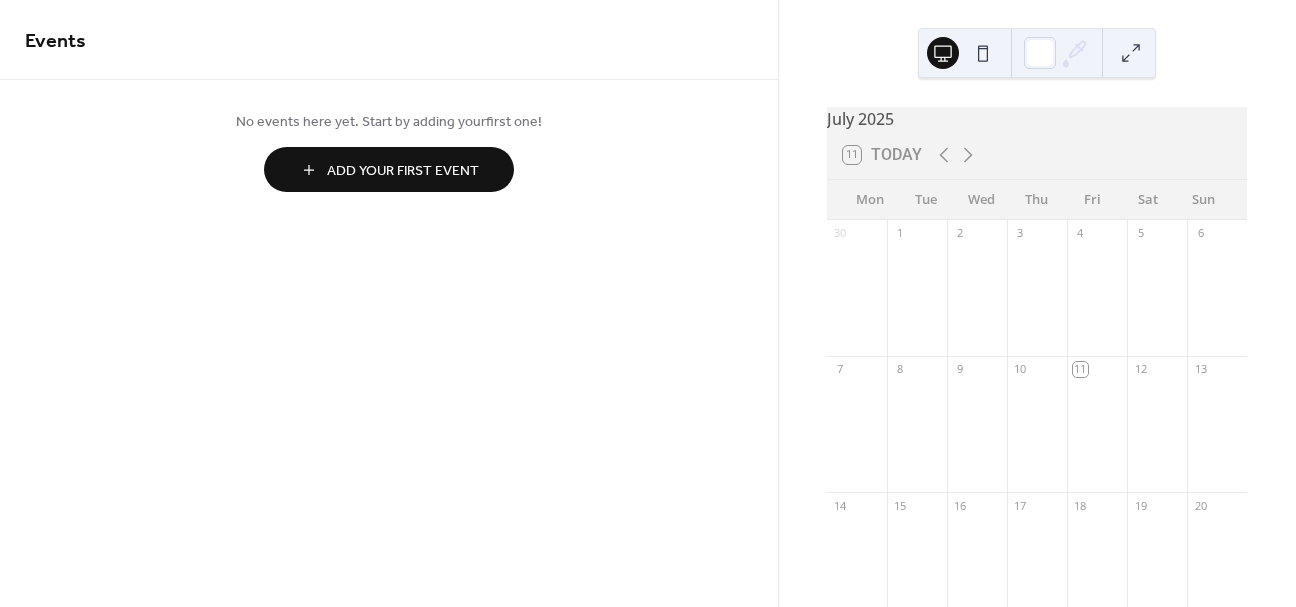 click on "Add Your First Event" at bounding box center [403, 171] 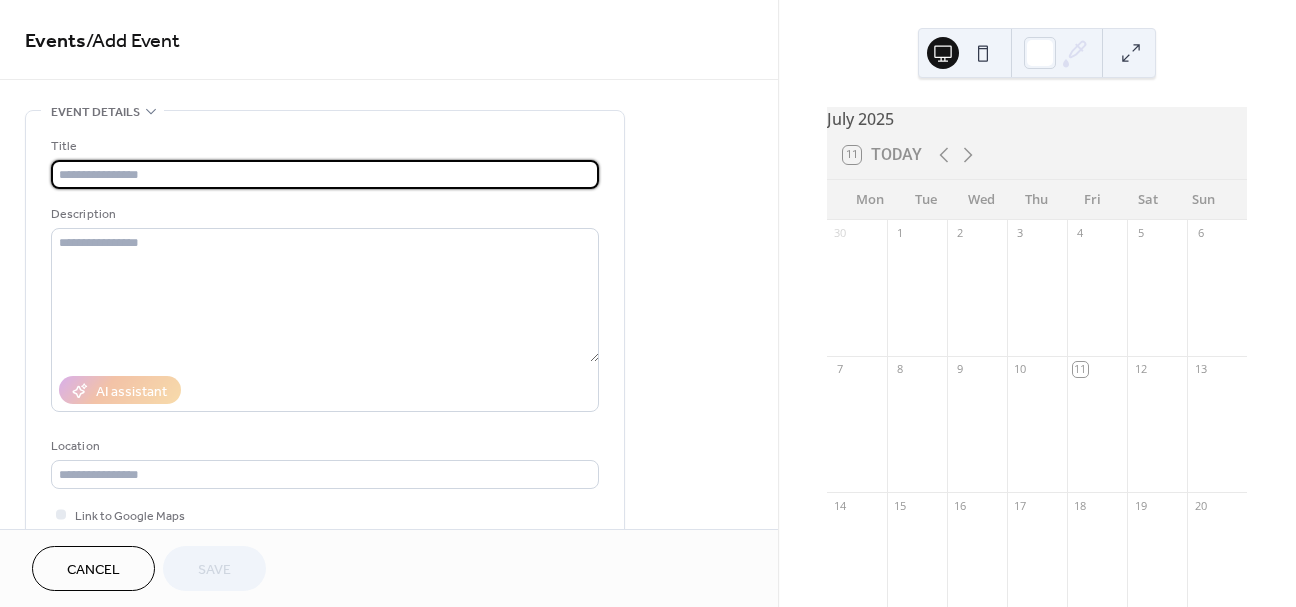 click at bounding box center (325, 174) 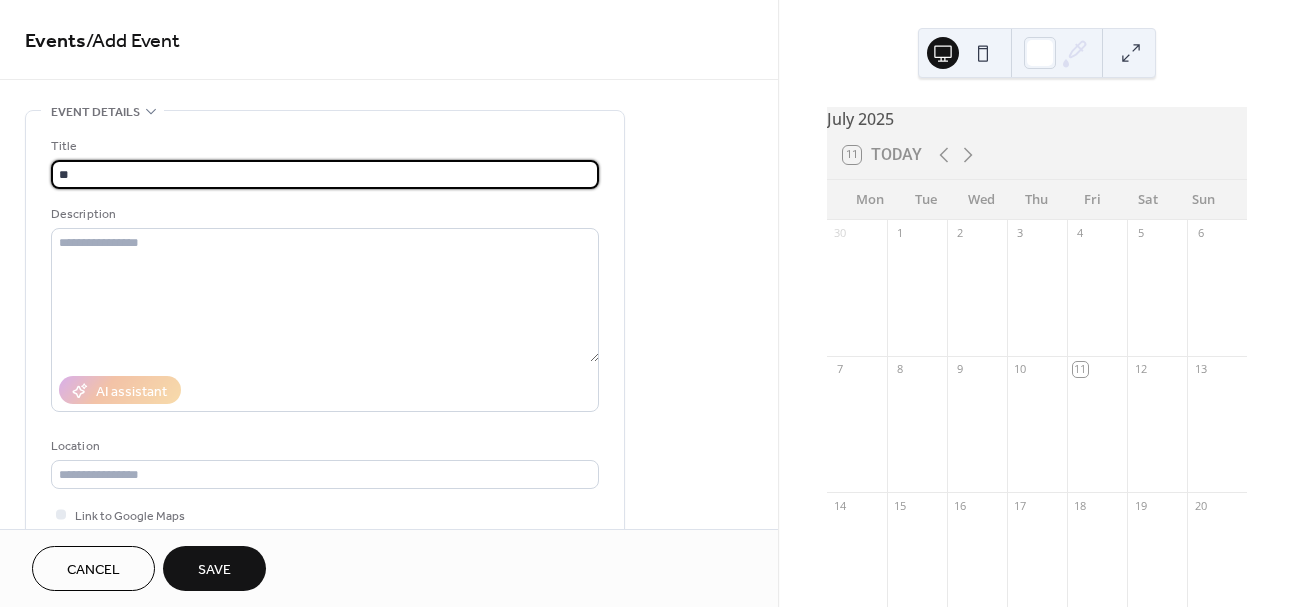 type on "**" 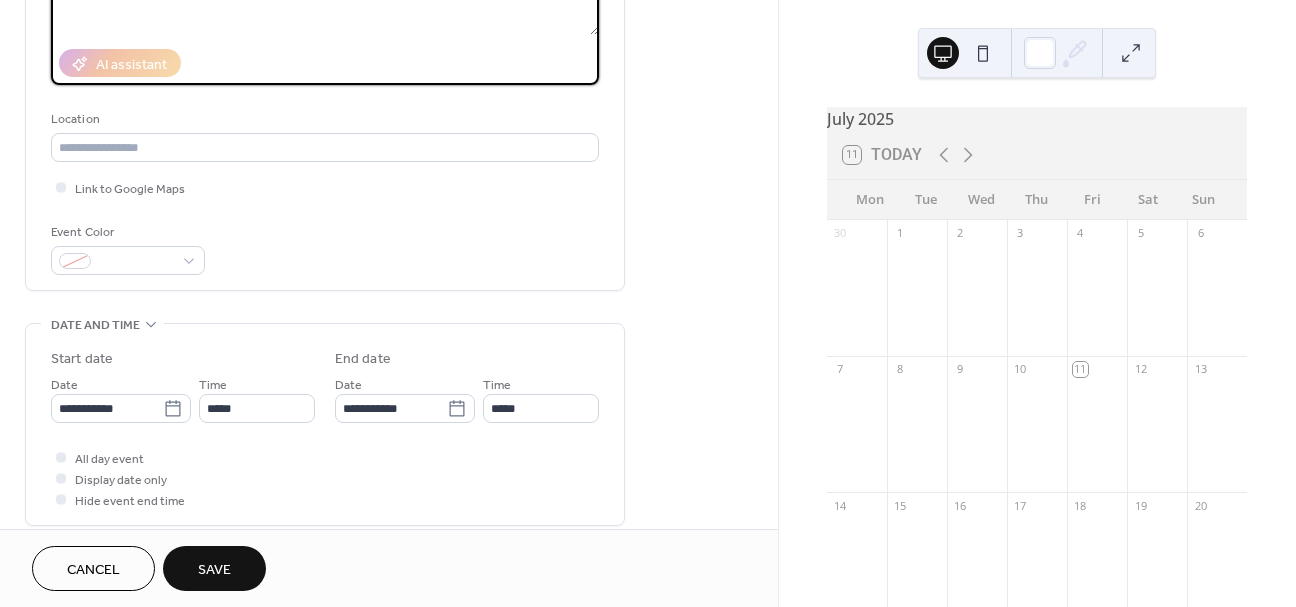scroll, scrollTop: 363, scrollLeft: 0, axis: vertical 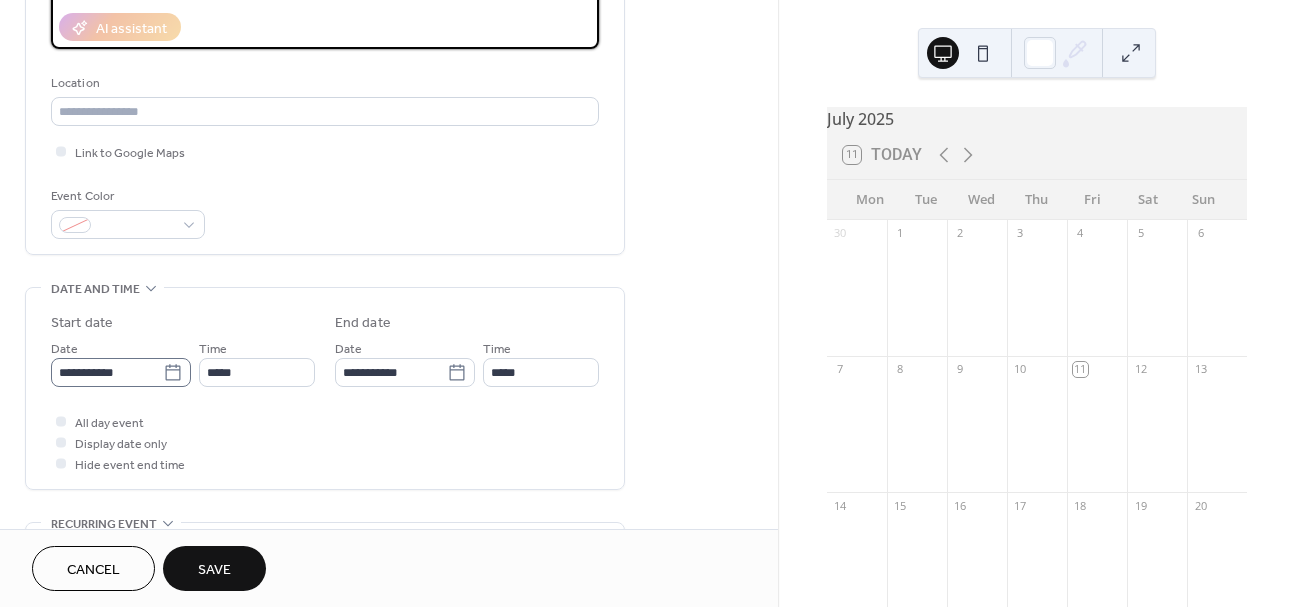 click 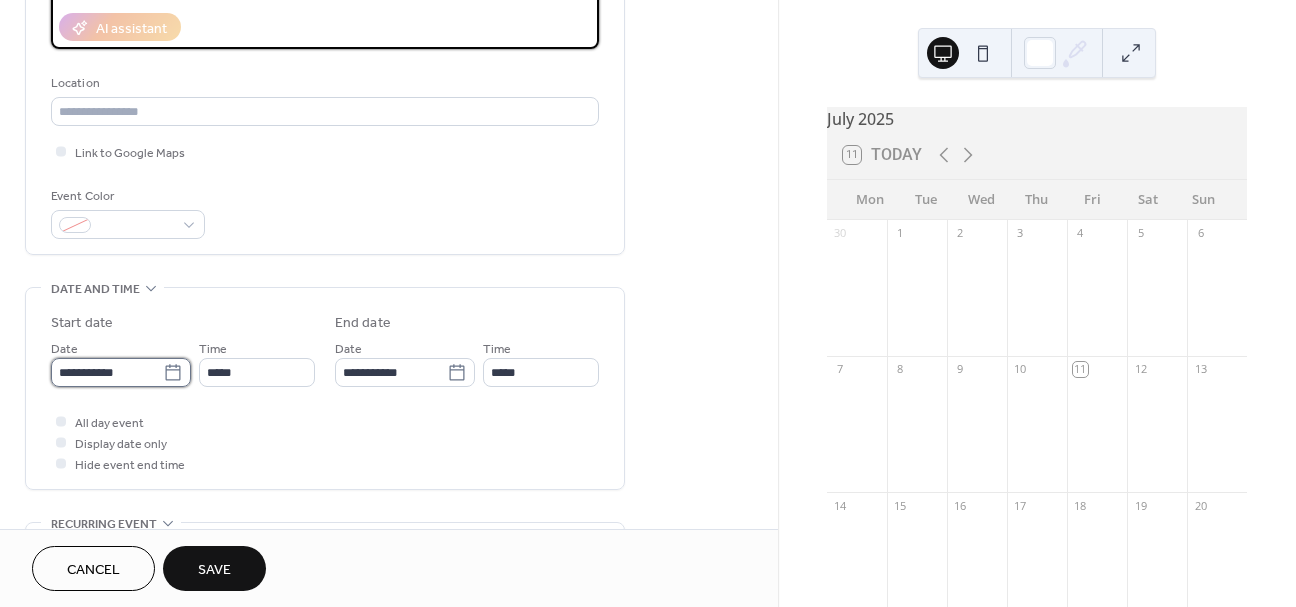 click on "**********" at bounding box center (107, 372) 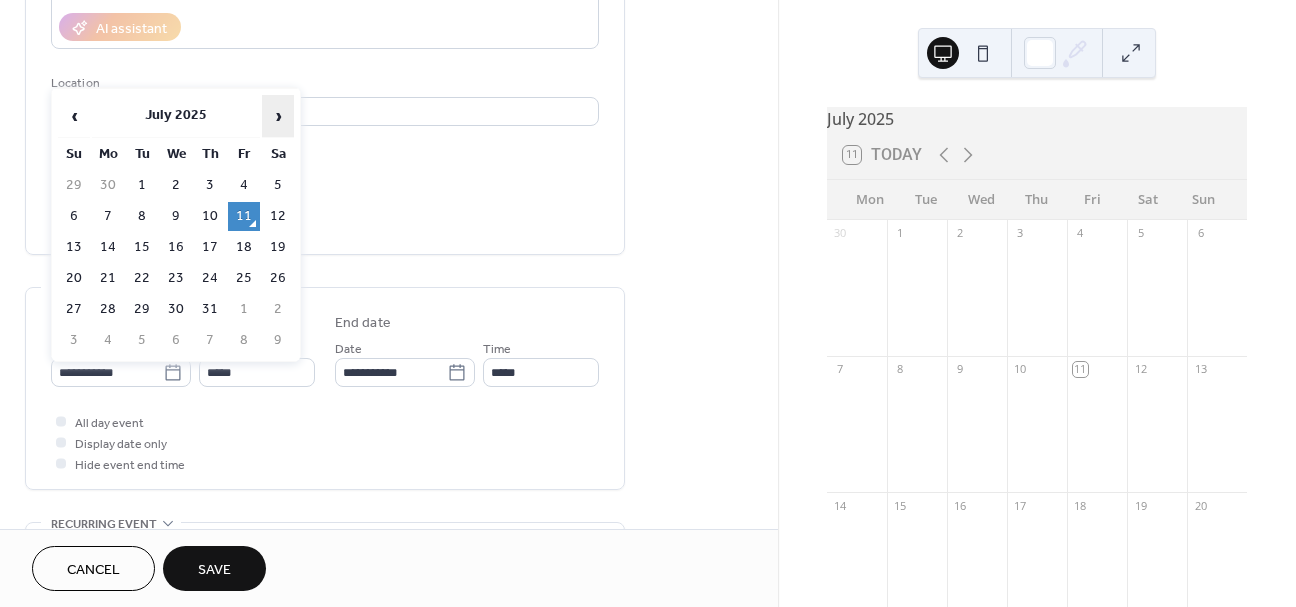 click on "›" at bounding box center [278, 116] 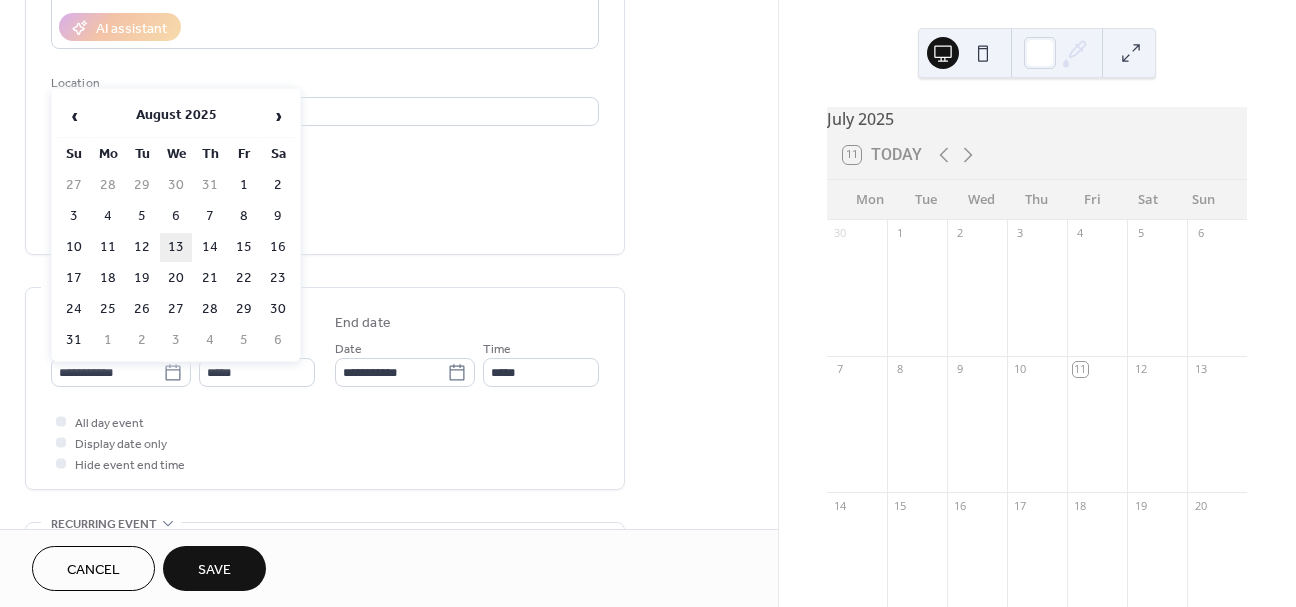 click on "13" at bounding box center [176, 247] 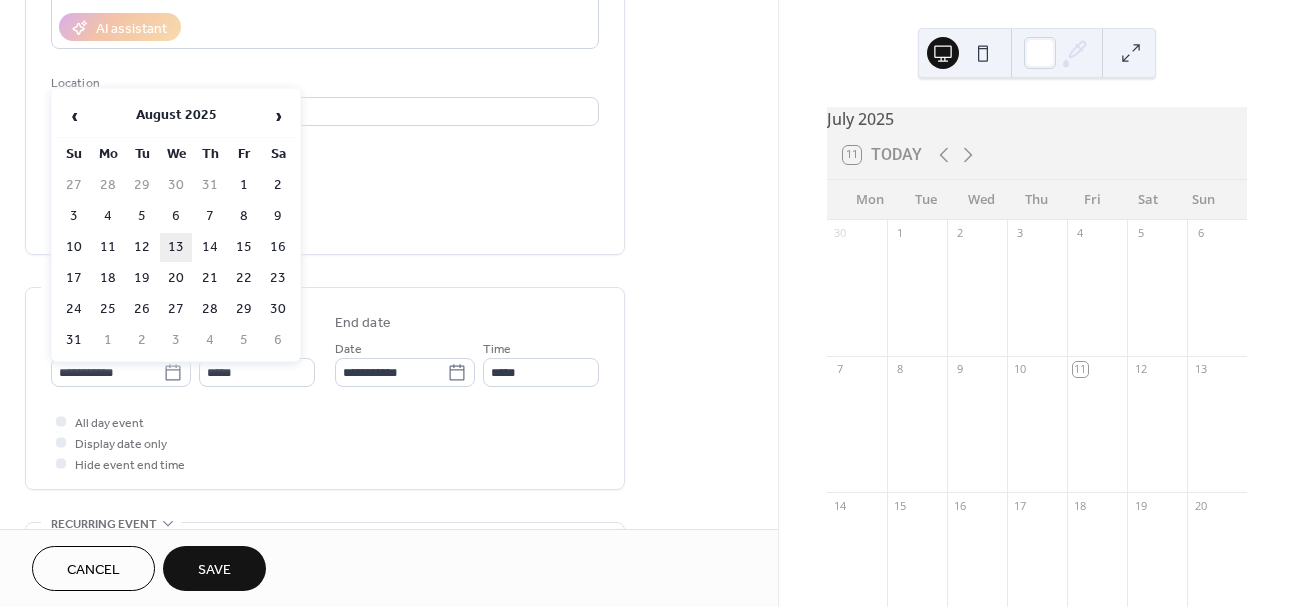 type on "**********" 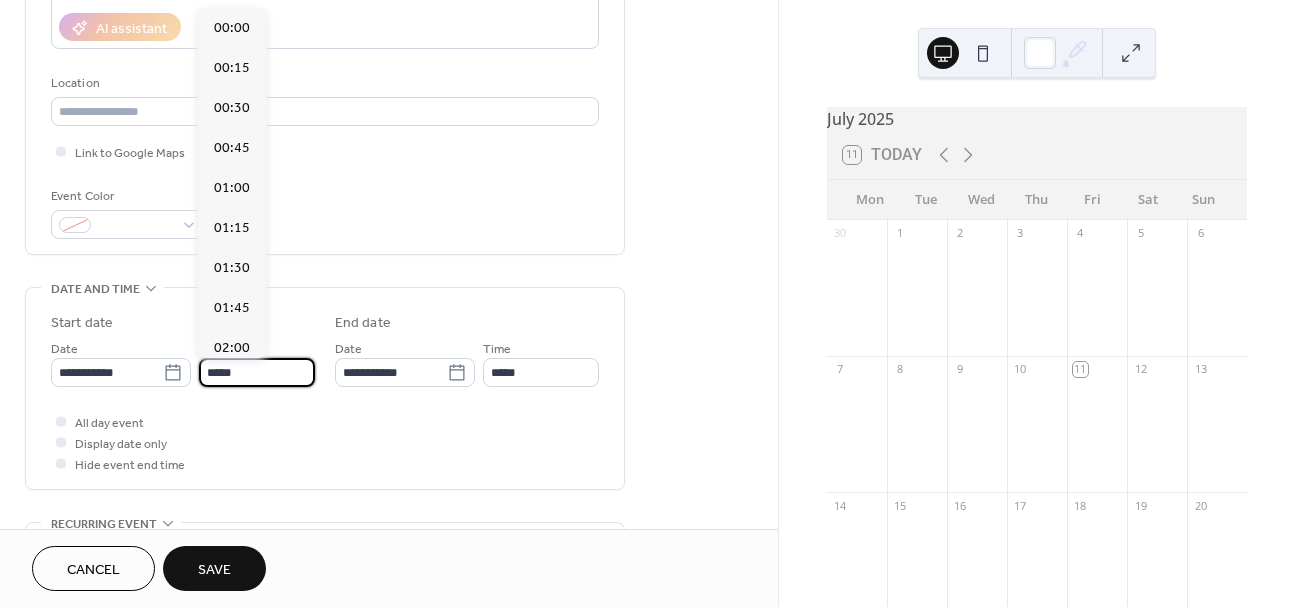 scroll, scrollTop: 1944, scrollLeft: 0, axis: vertical 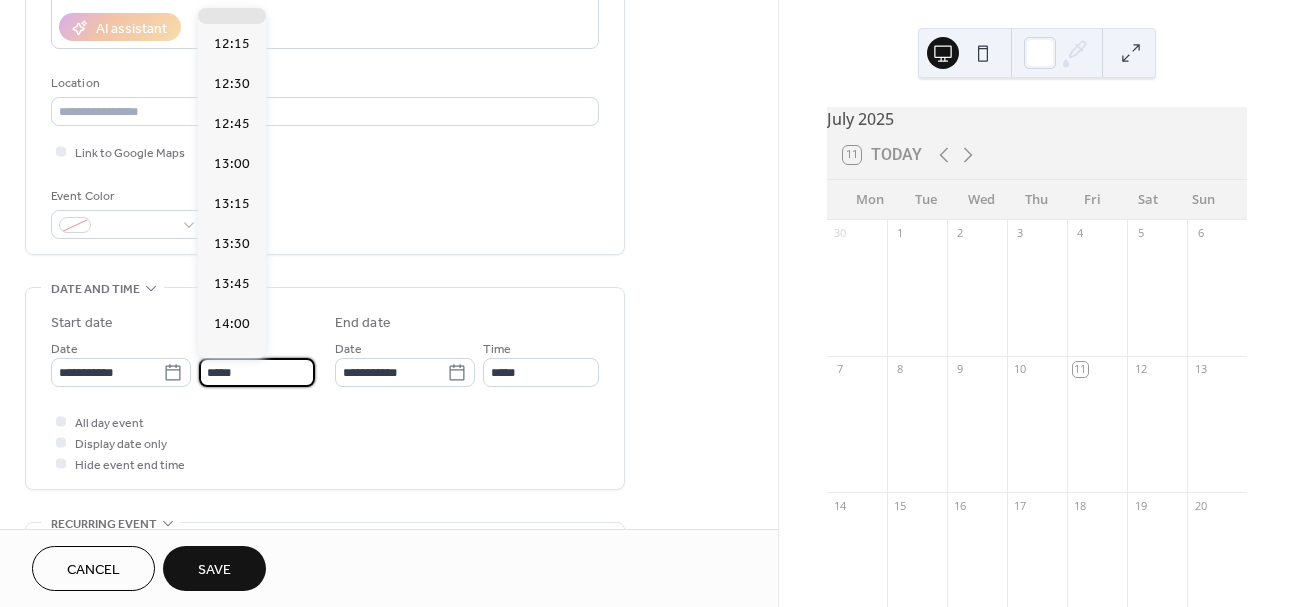 click on "*****" at bounding box center [257, 372] 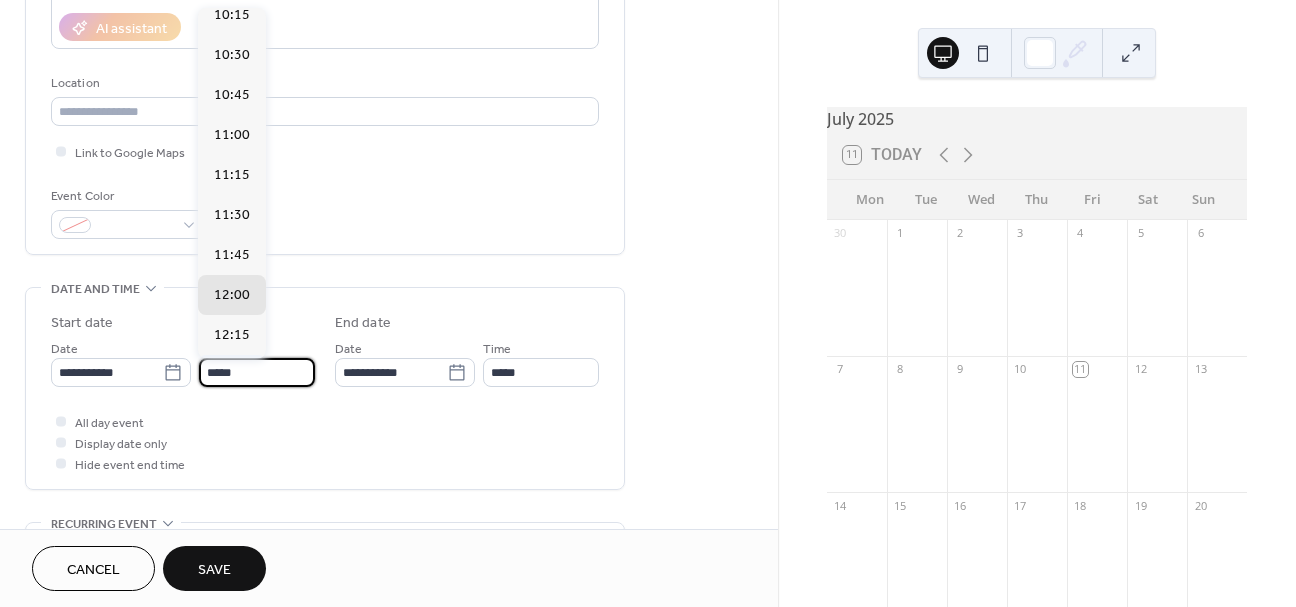 scroll, scrollTop: 1645, scrollLeft: 0, axis: vertical 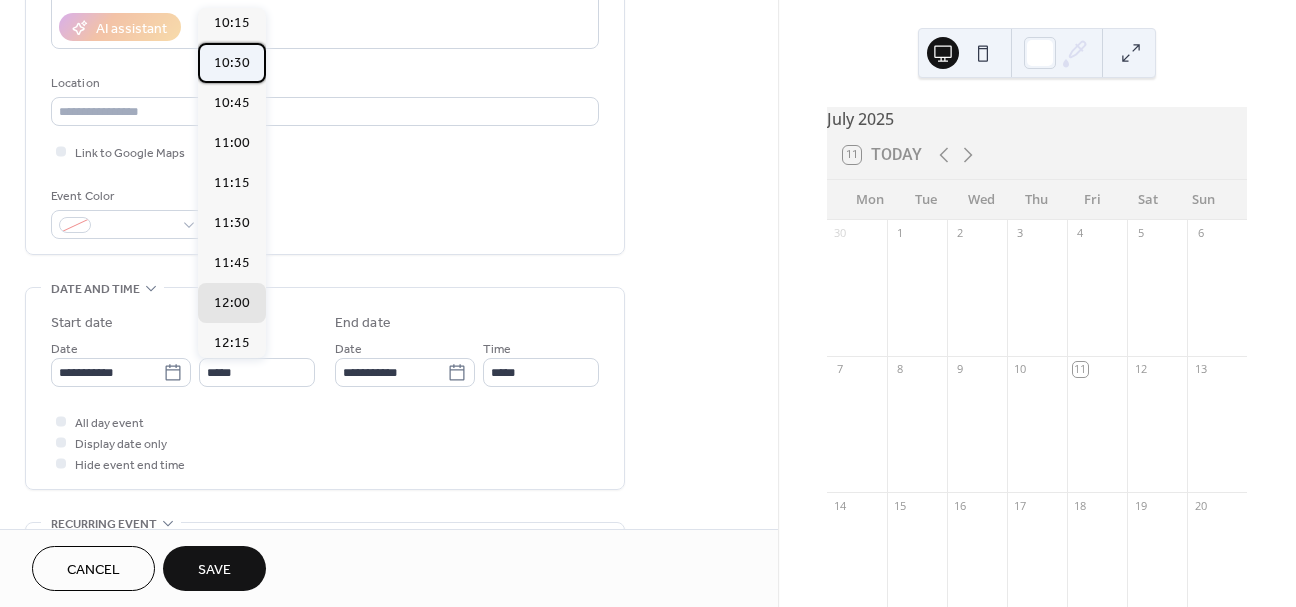 click on "10:30" at bounding box center [232, 63] 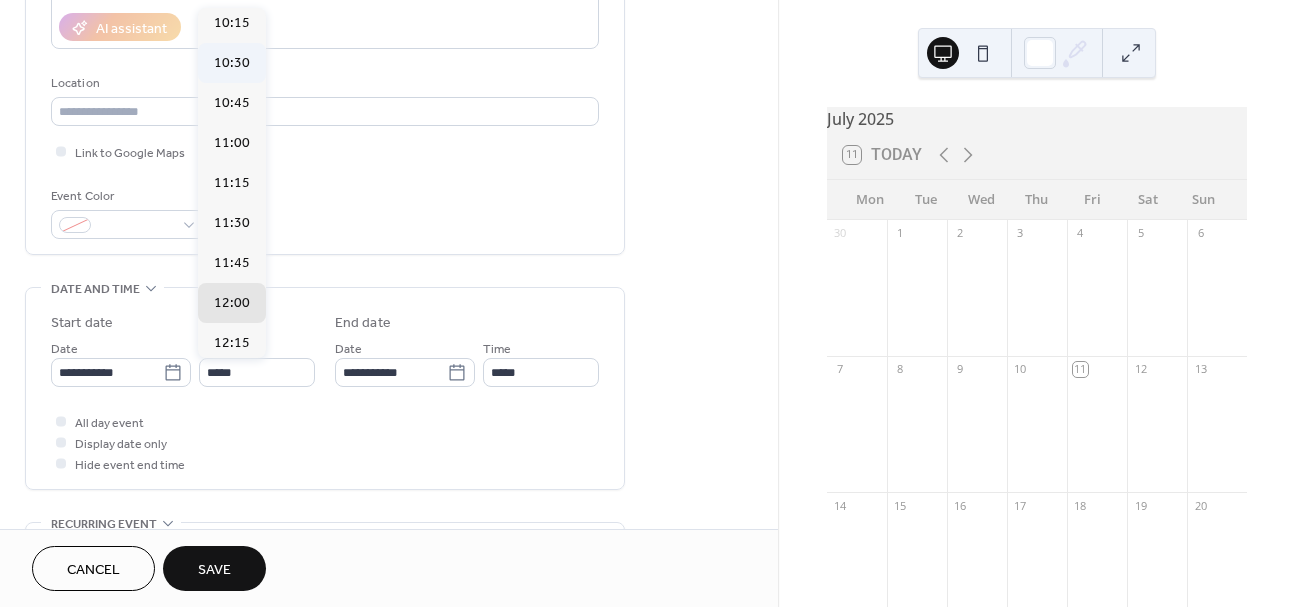 type on "*****" 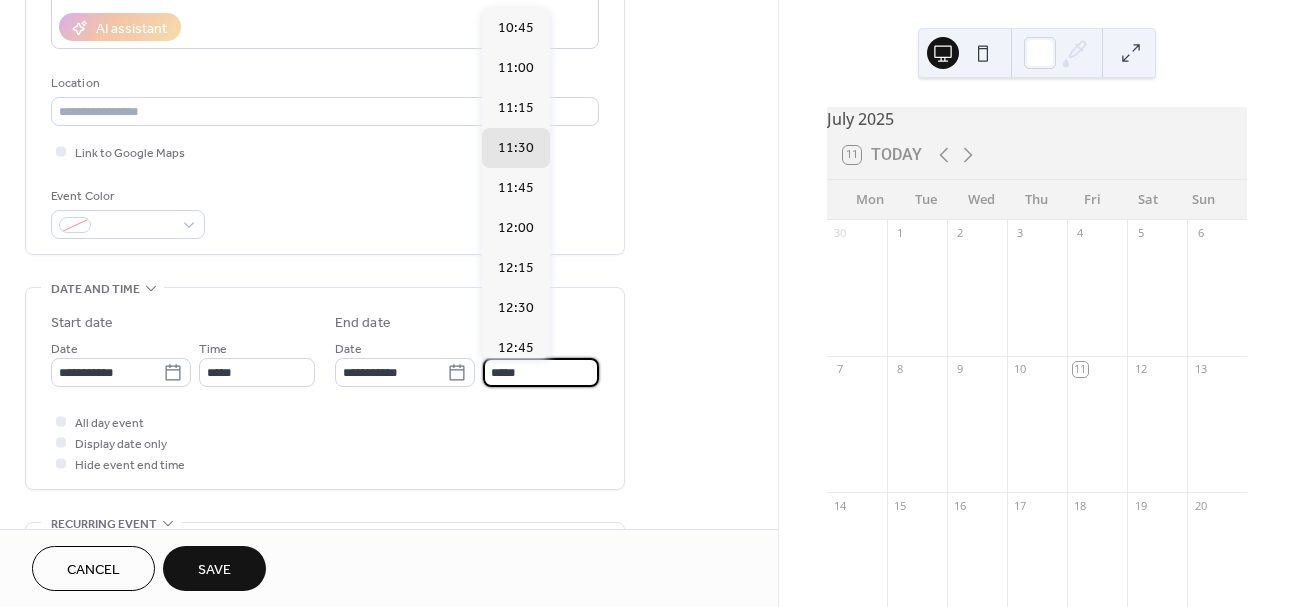 click on "*****" at bounding box center [541, 372] 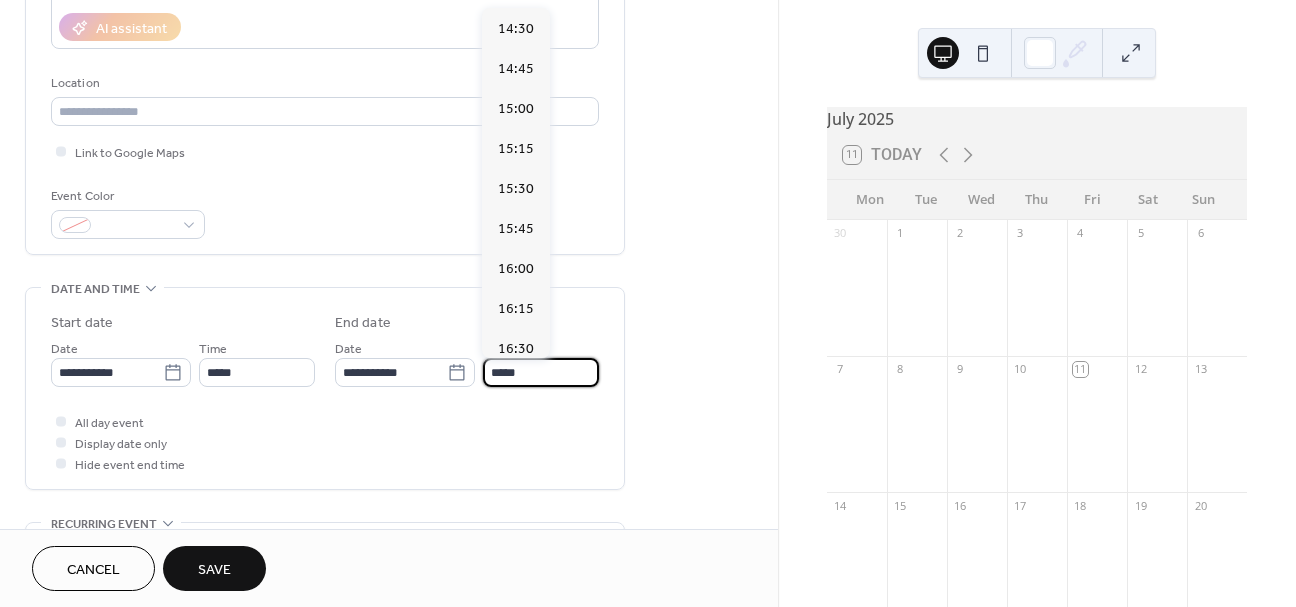 scroll, scrollTop: 611, scrollLeft: 0, axis: vertical 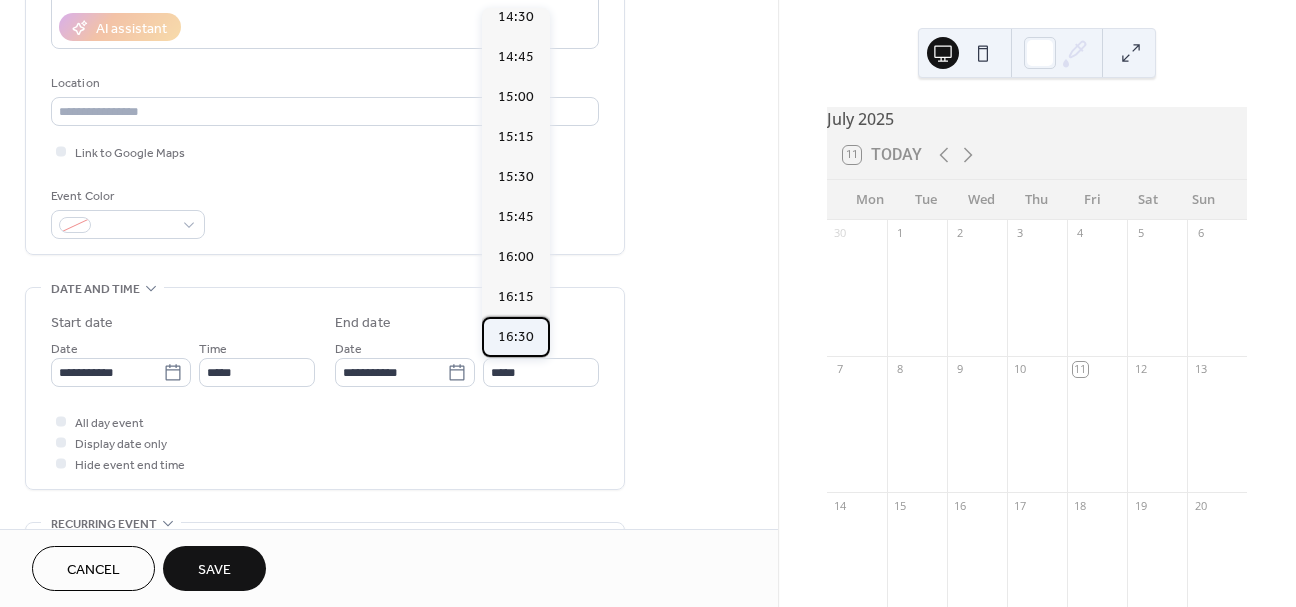 click on "16:30" at bounding box center [516, 337] 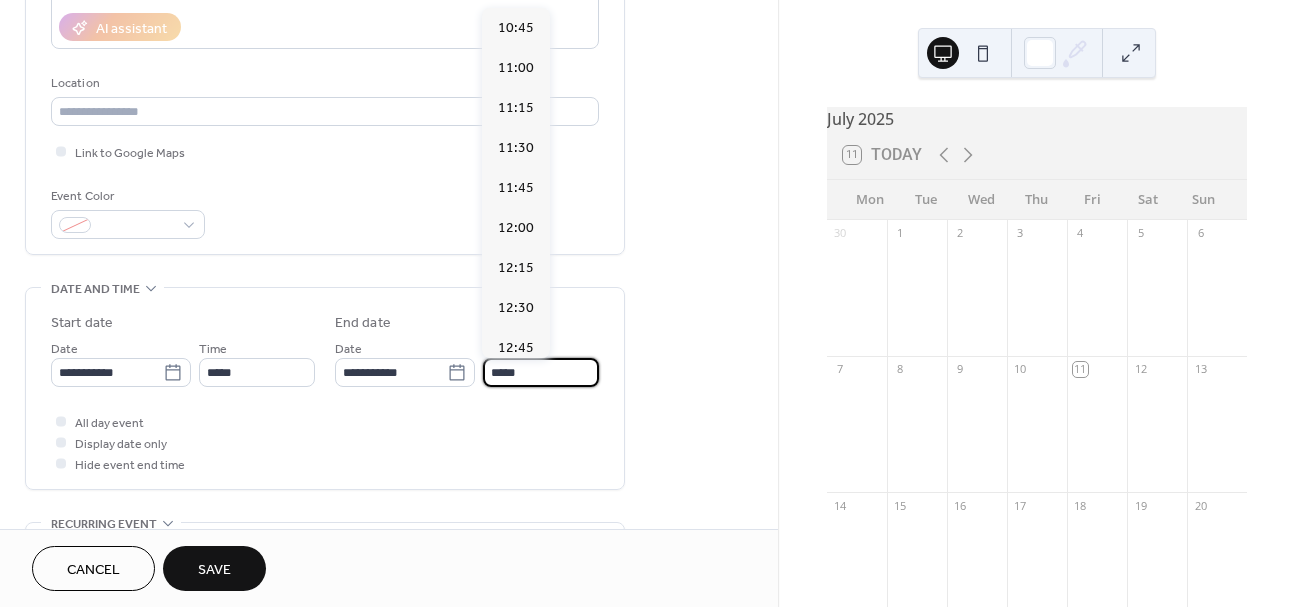click on "*****" at bounding box center [541, 372] 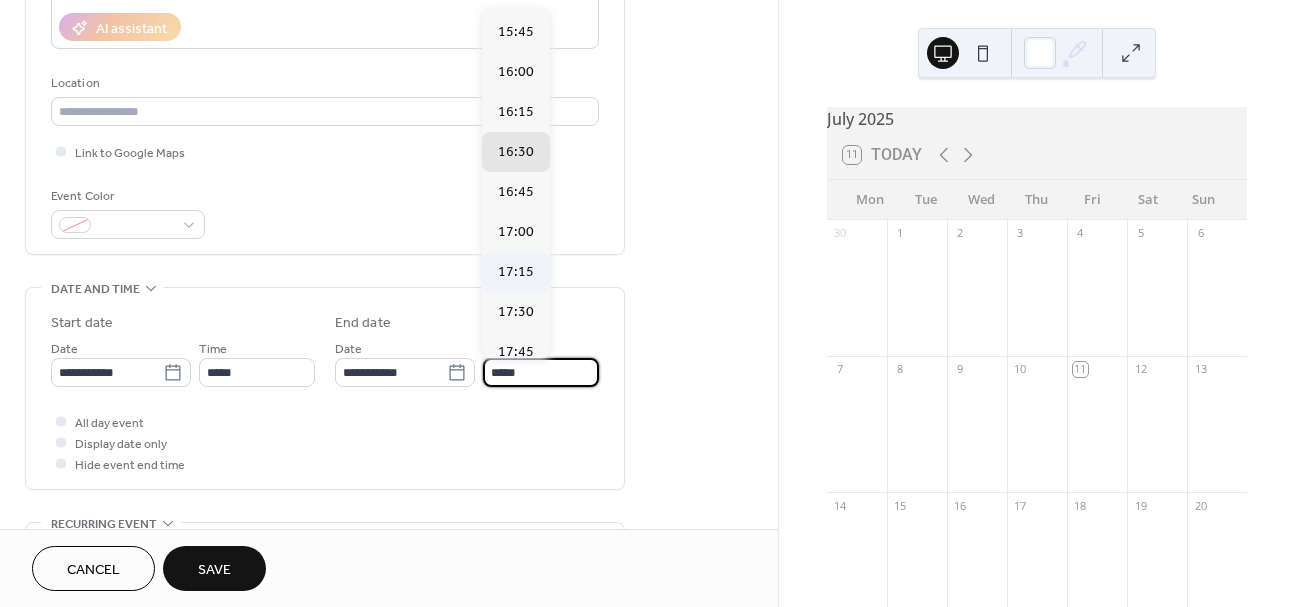 scroll, scrollTop: 793, scrollLeft: 0, axis: vertical 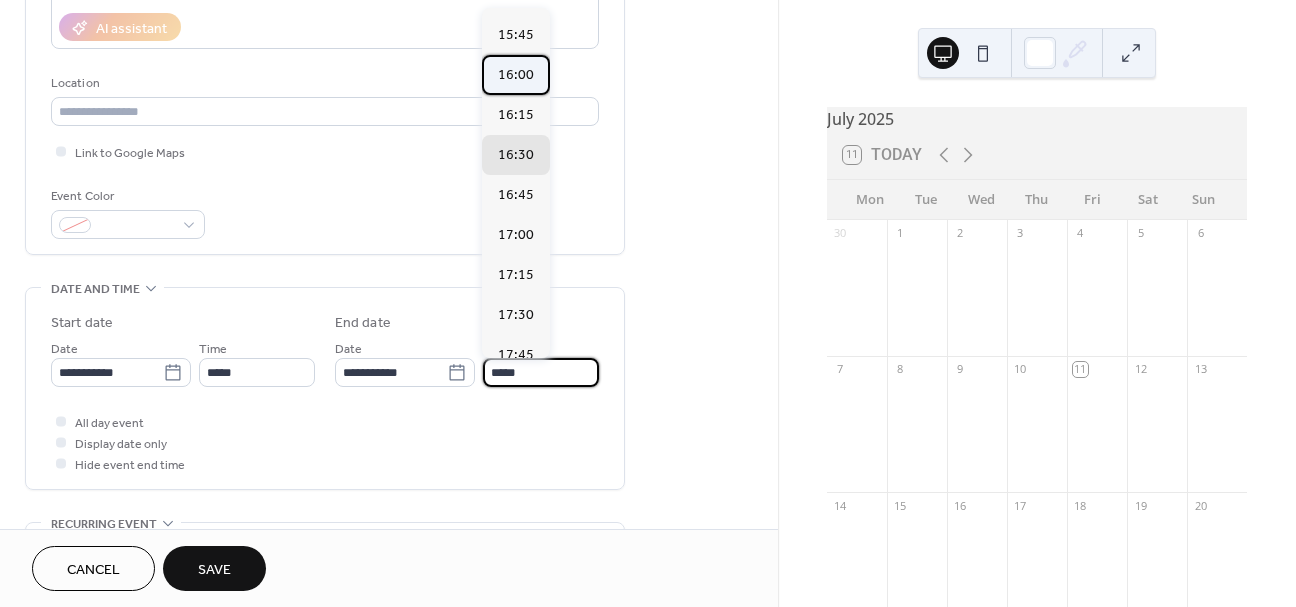 click on "16:00" at bounding box center [516, 75] 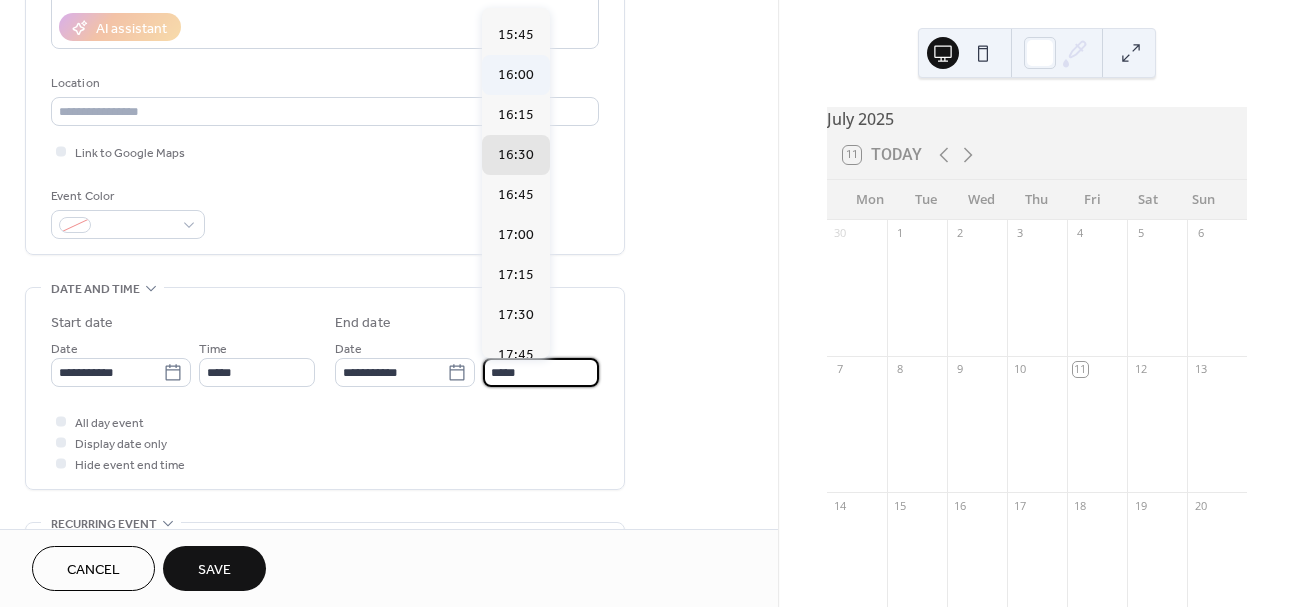 type on "*****" 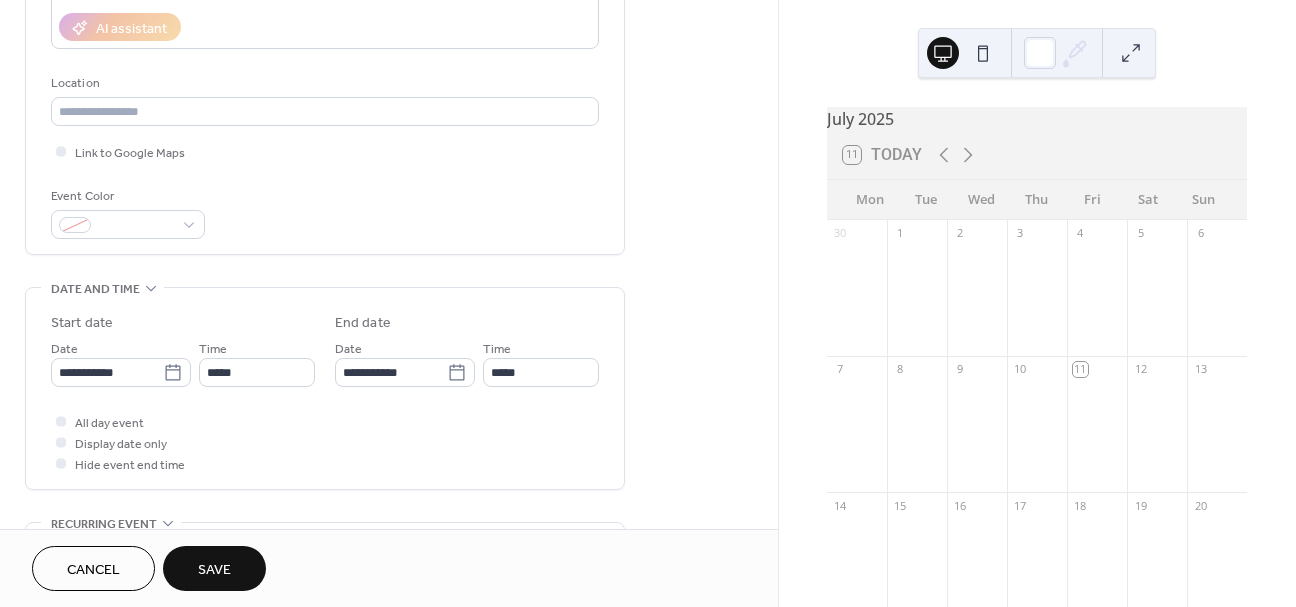 click on "**********" at bounding box center (389, 509) 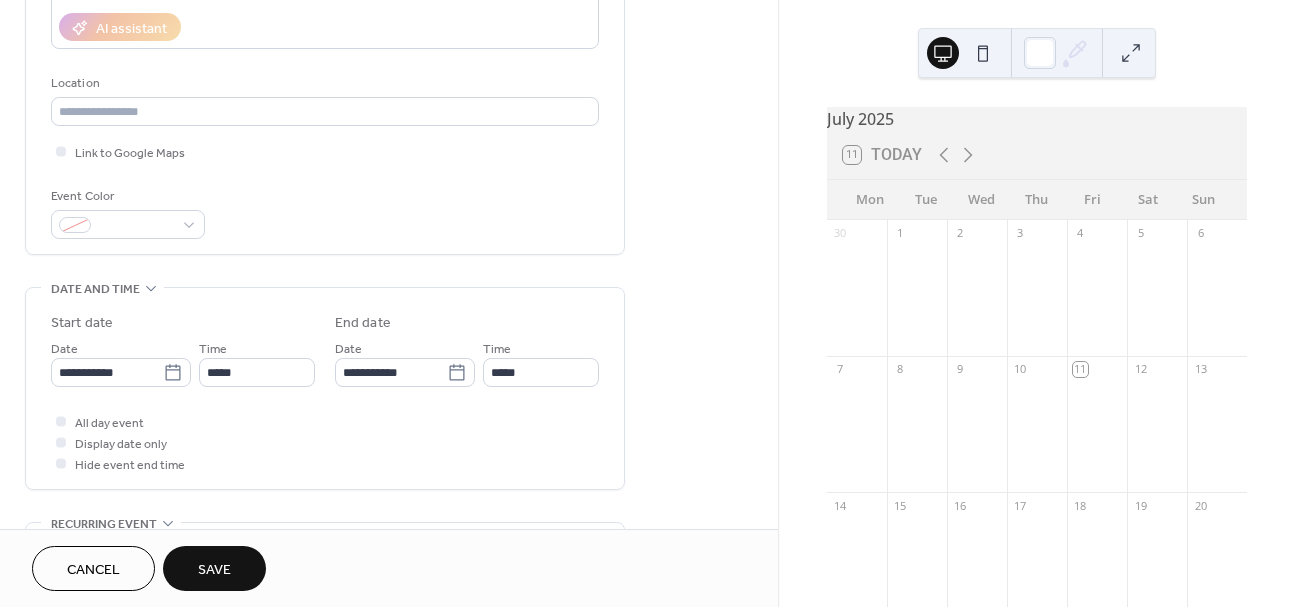 click on "Save" at bounding box center [214, 570] 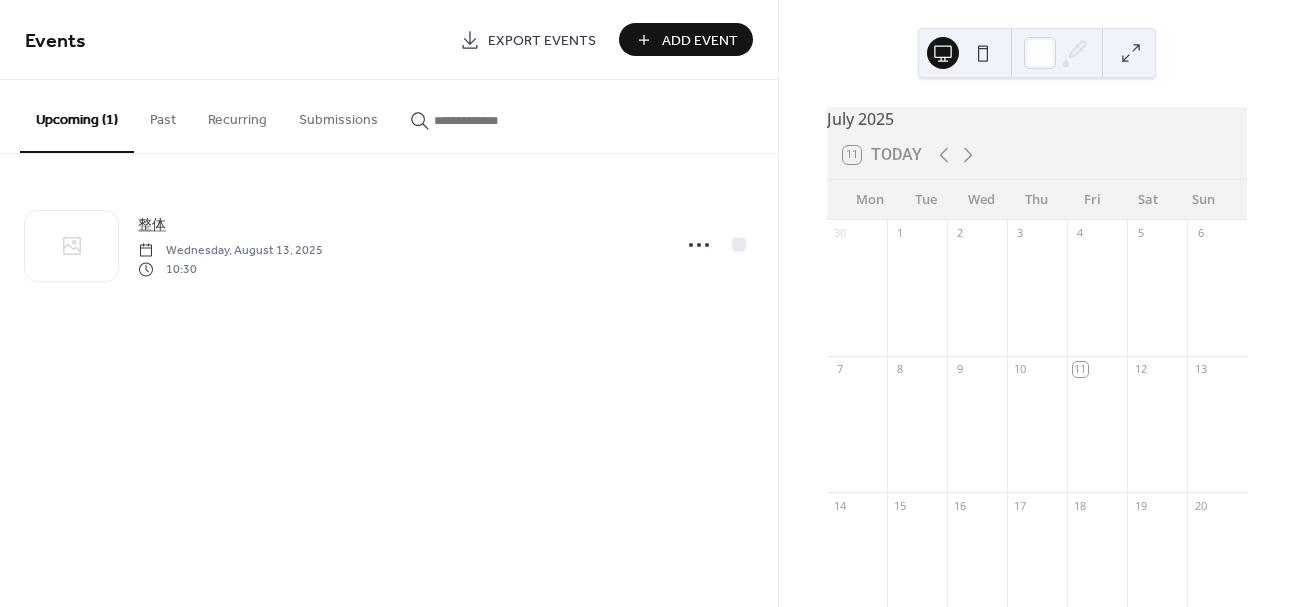 click on "Events Export Events Add Event Upcoming  (1) Past  Recurring  Submissions  整体 [DAY], [MONTH] [DAY], [YEAR] [TIME] Cancel" at bounding box center [389, 303] 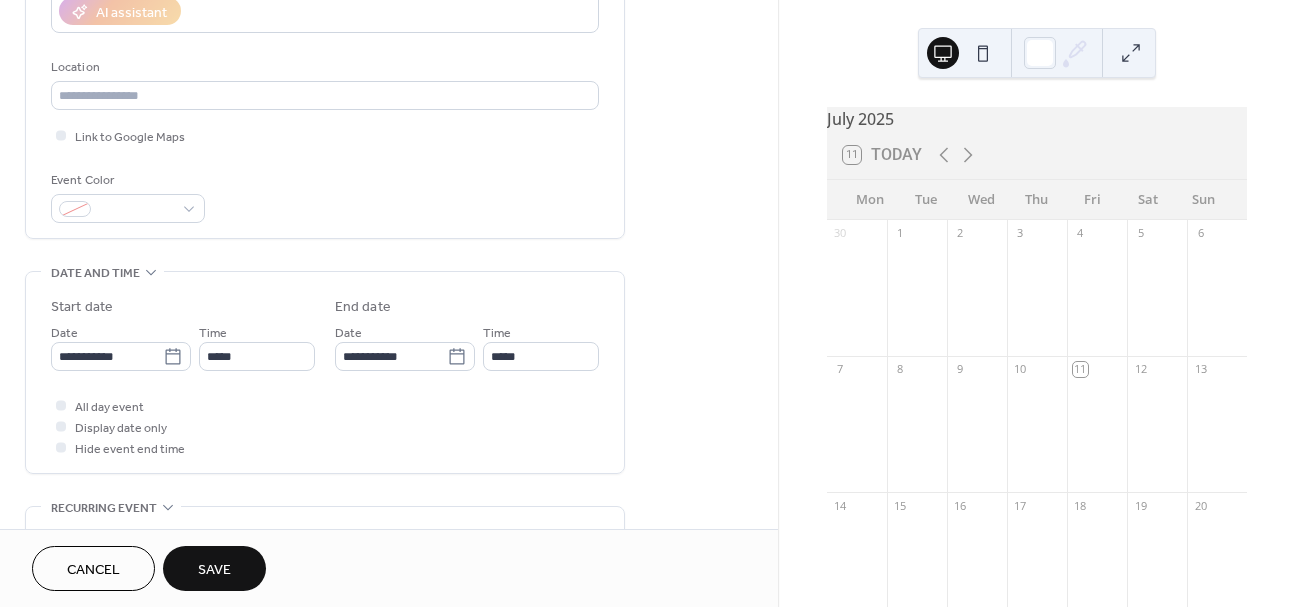 scroll, scrollTop: 383, scrollLeft: 0, axis: vertical 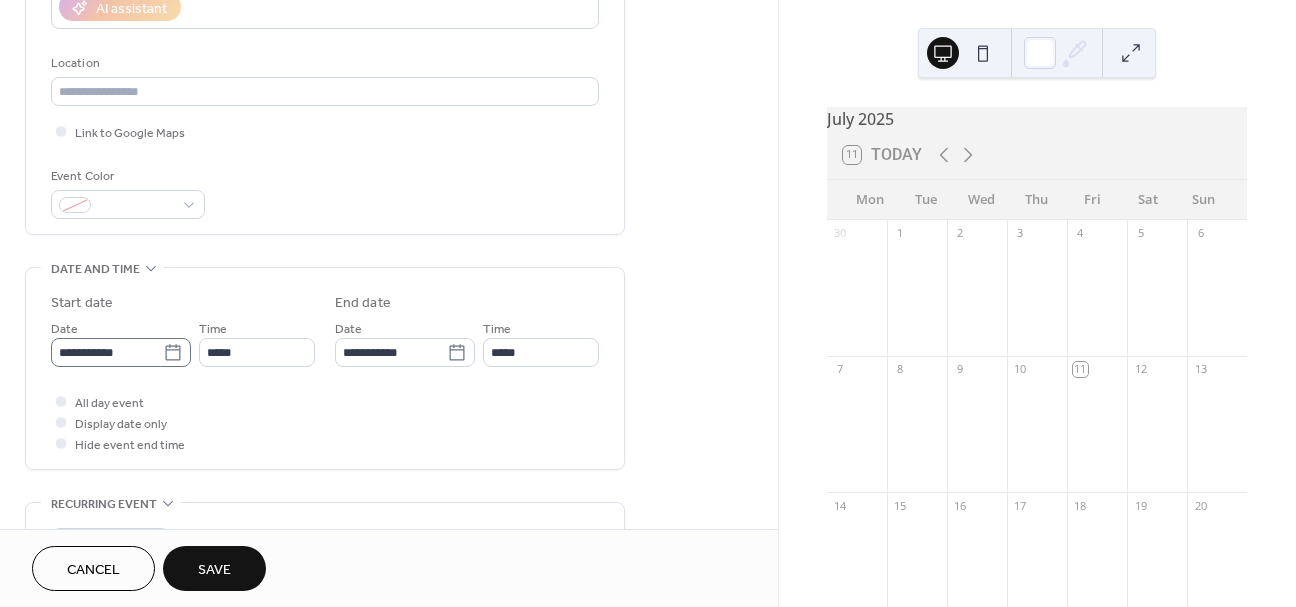 type on "**" 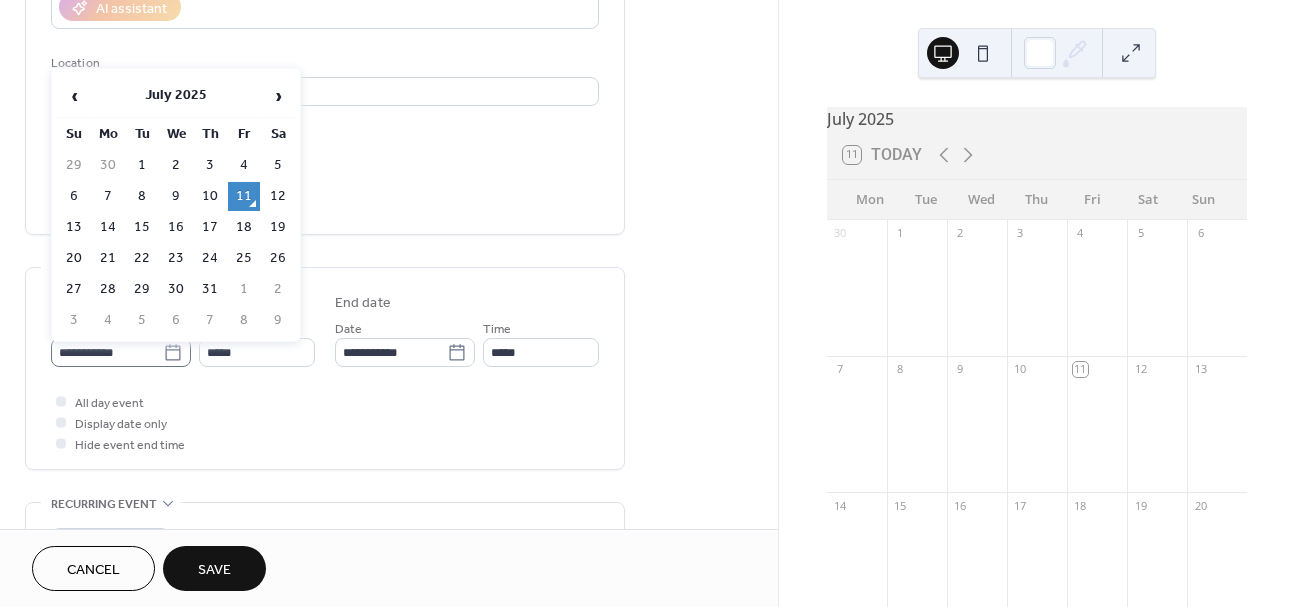 click 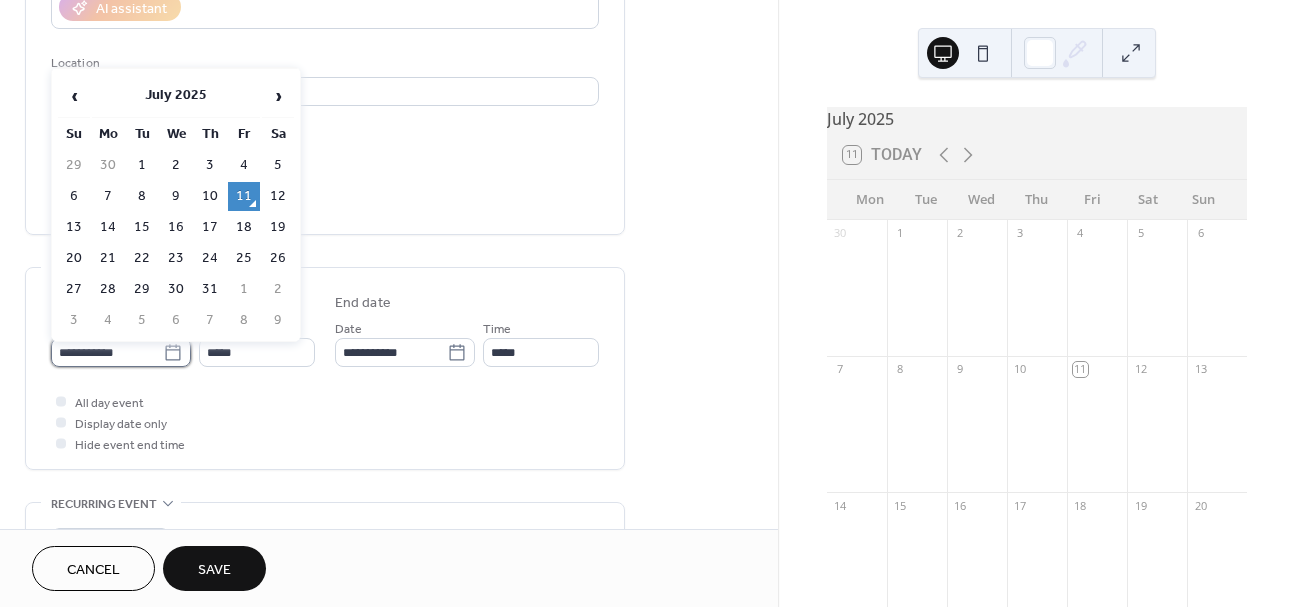 click on "**********" at bounding box center [107, 352] 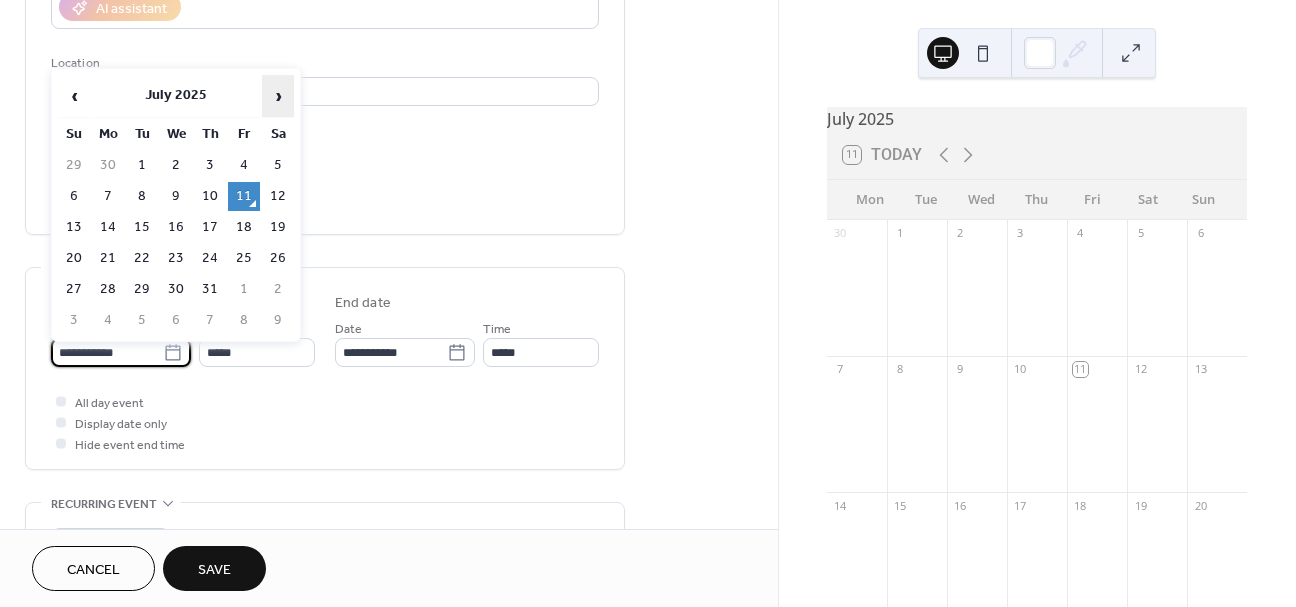 click on "›" at bounding box center [278, 96] 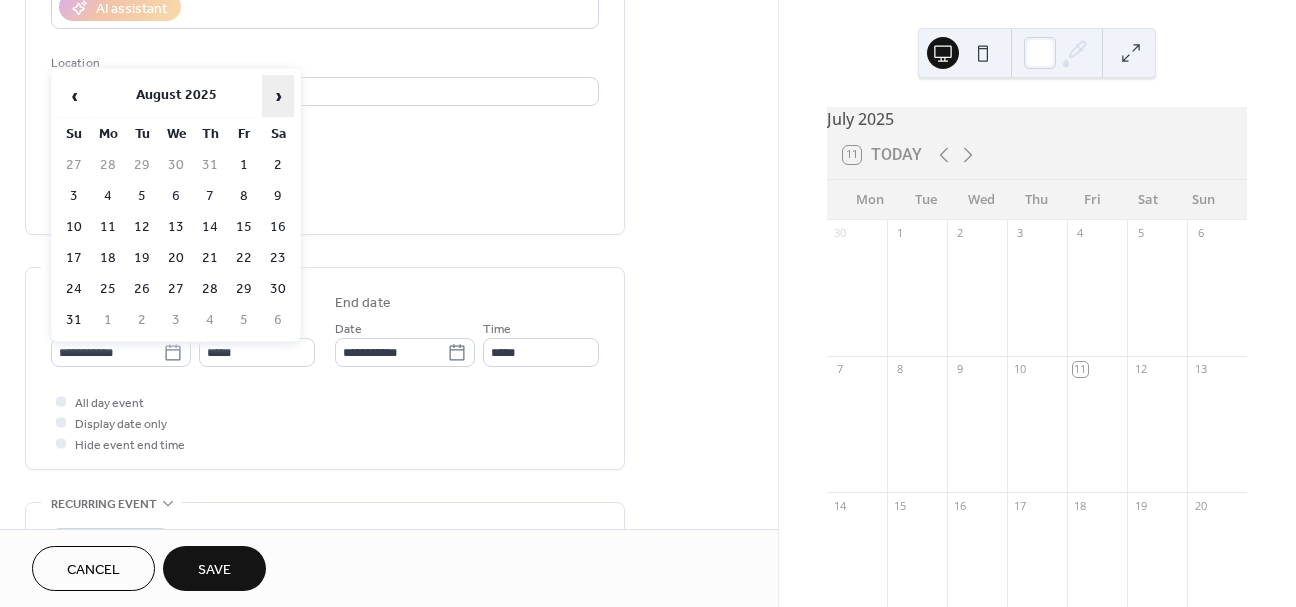 click on "›" at bounding box center [278, 96] 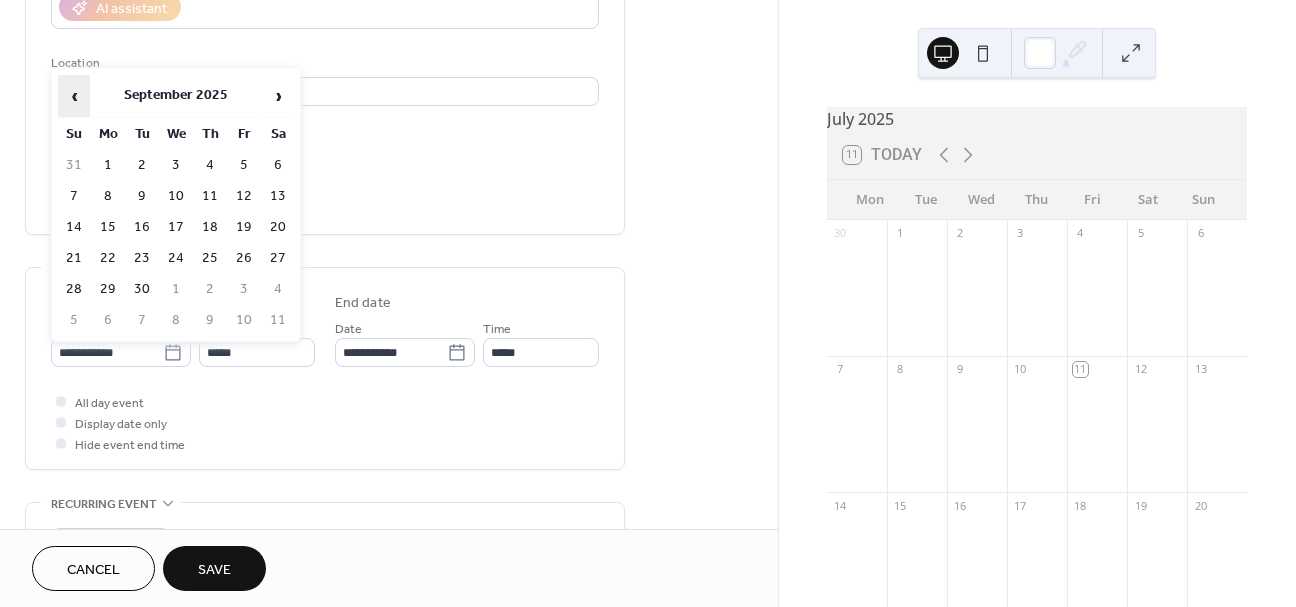 click on "‹" at bounding box center (74, 96) 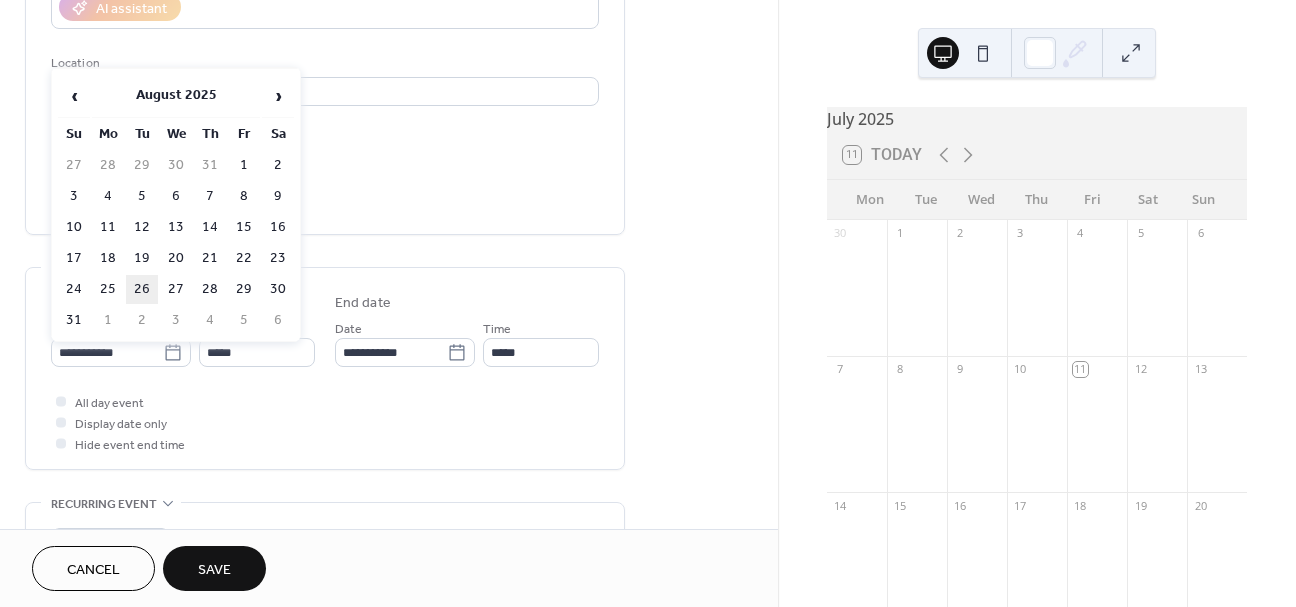 click on "26" at bounding box center (142, 289) 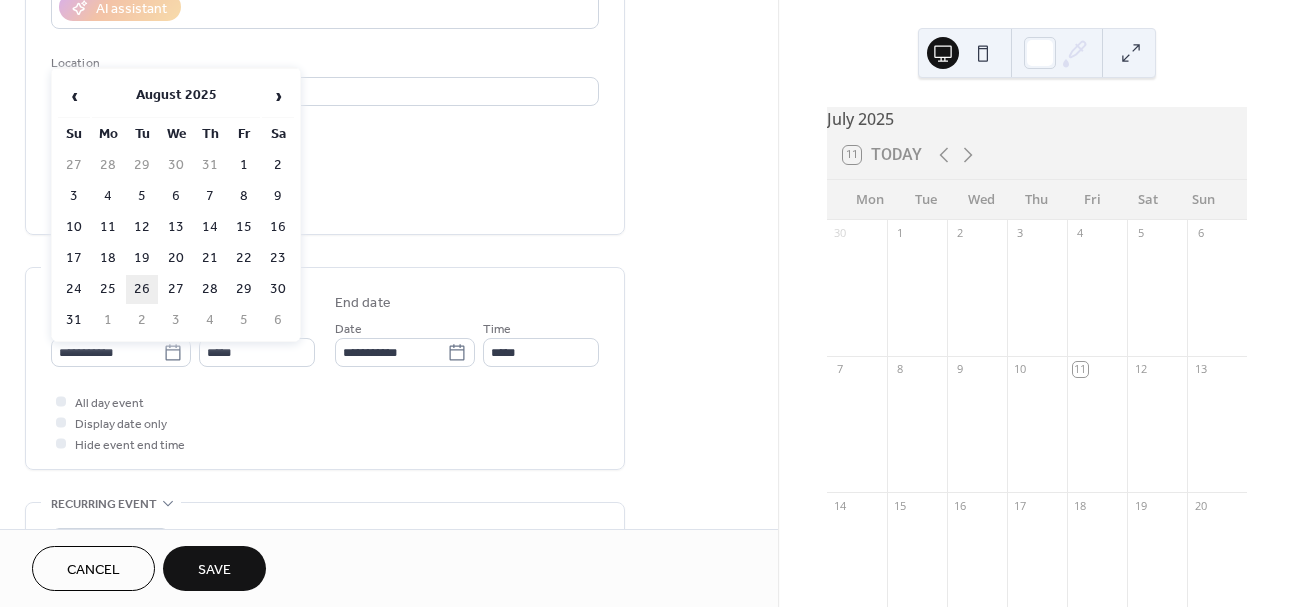 type on "**********" 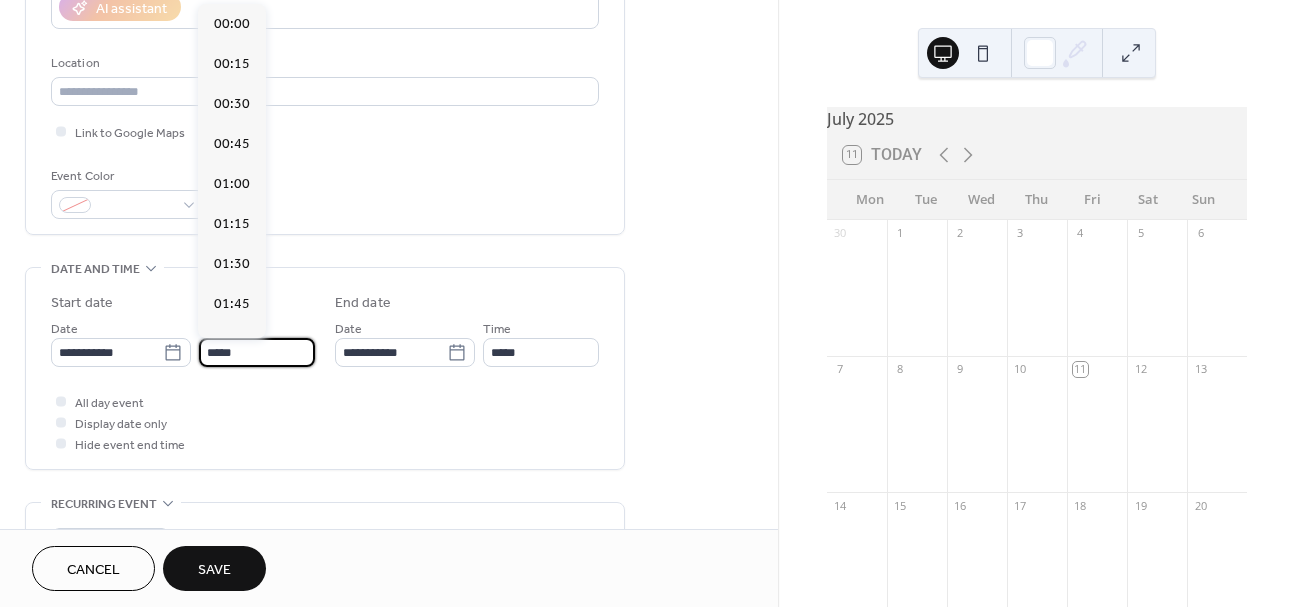 click on "*****" at bounding box center [257, 352] 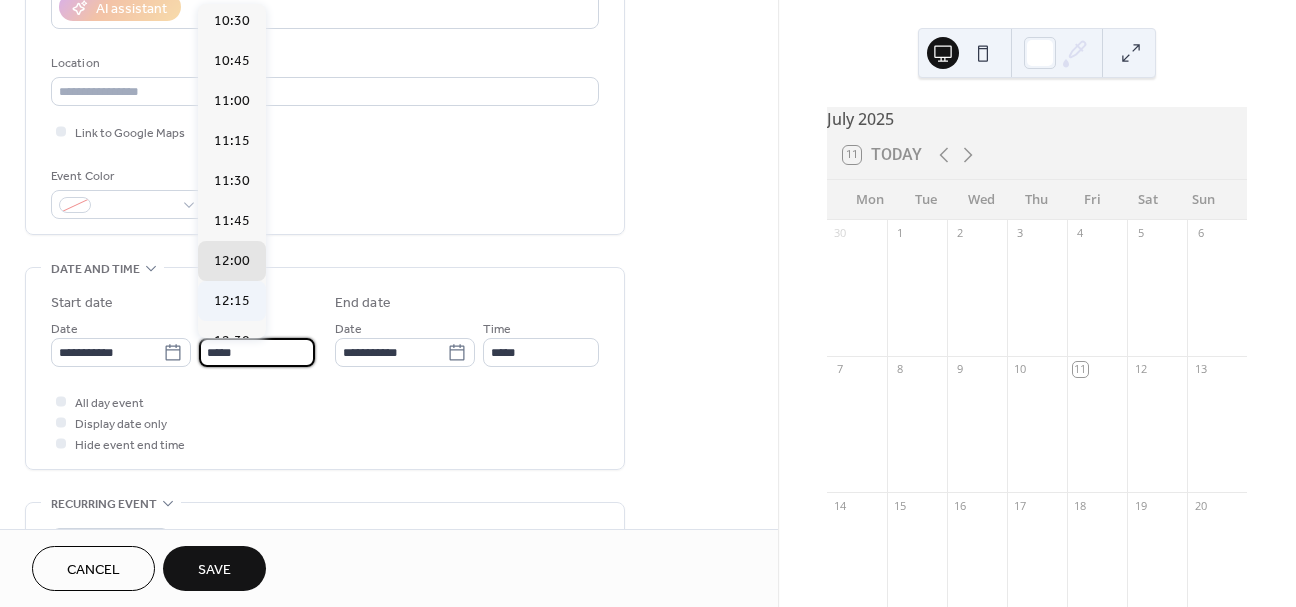scroll, scrollTop: 1679, scrollLeft: 0, axis: vertical 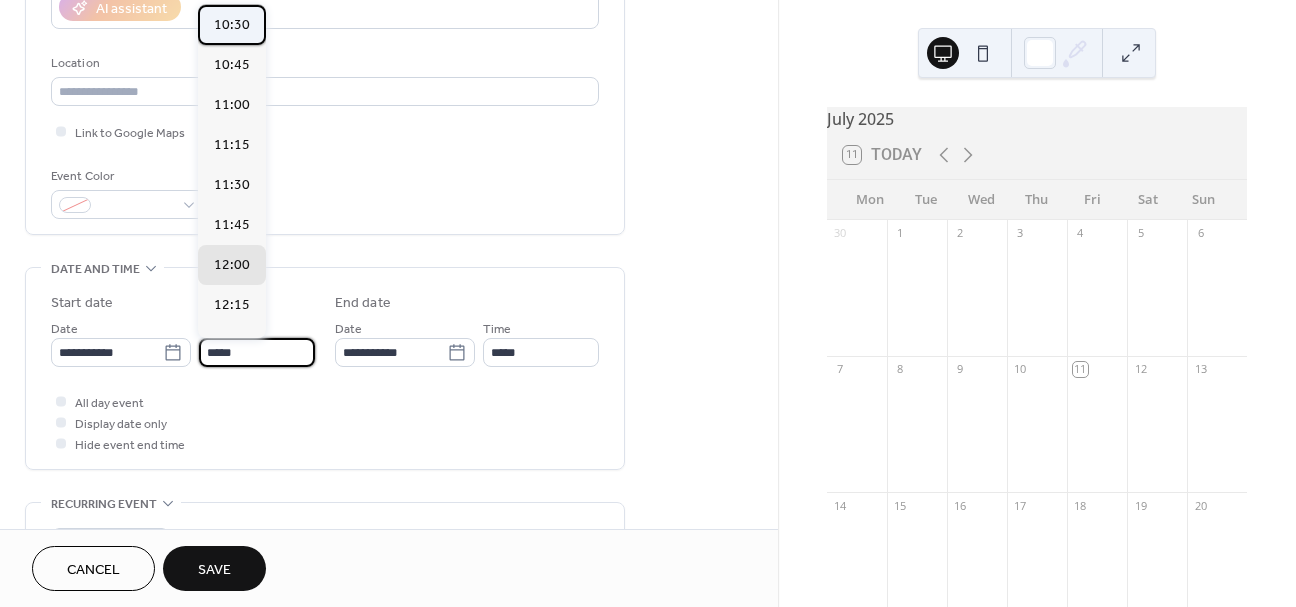 click on "10:30" at bounding box center (232, 25) 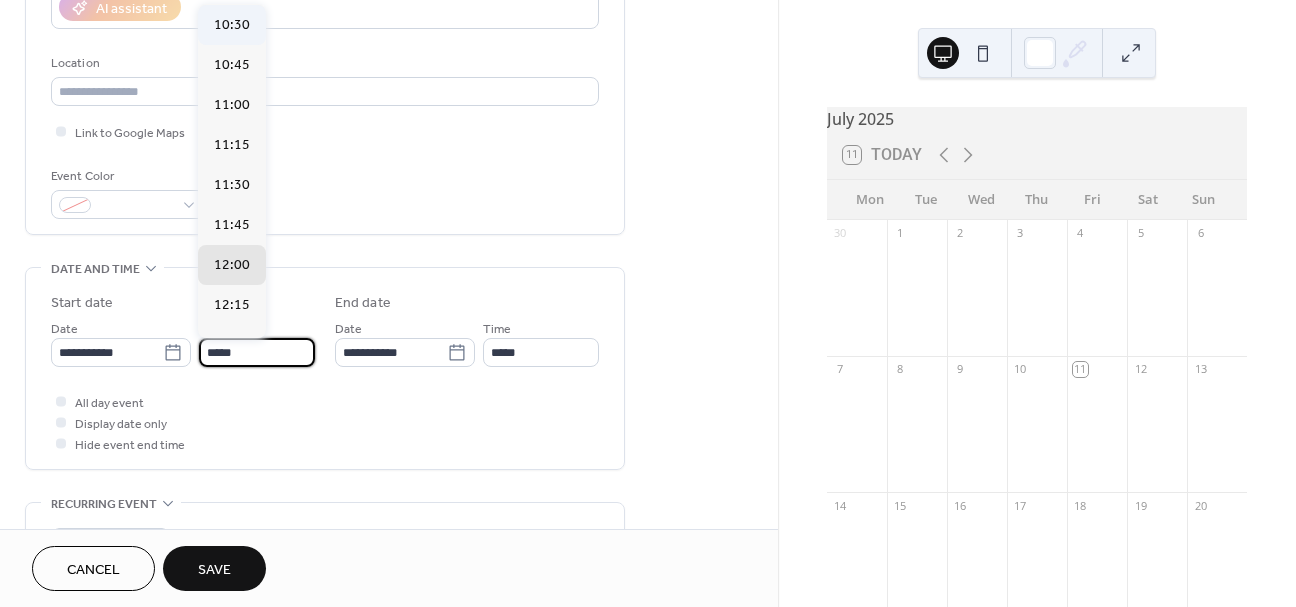 type on "*****" 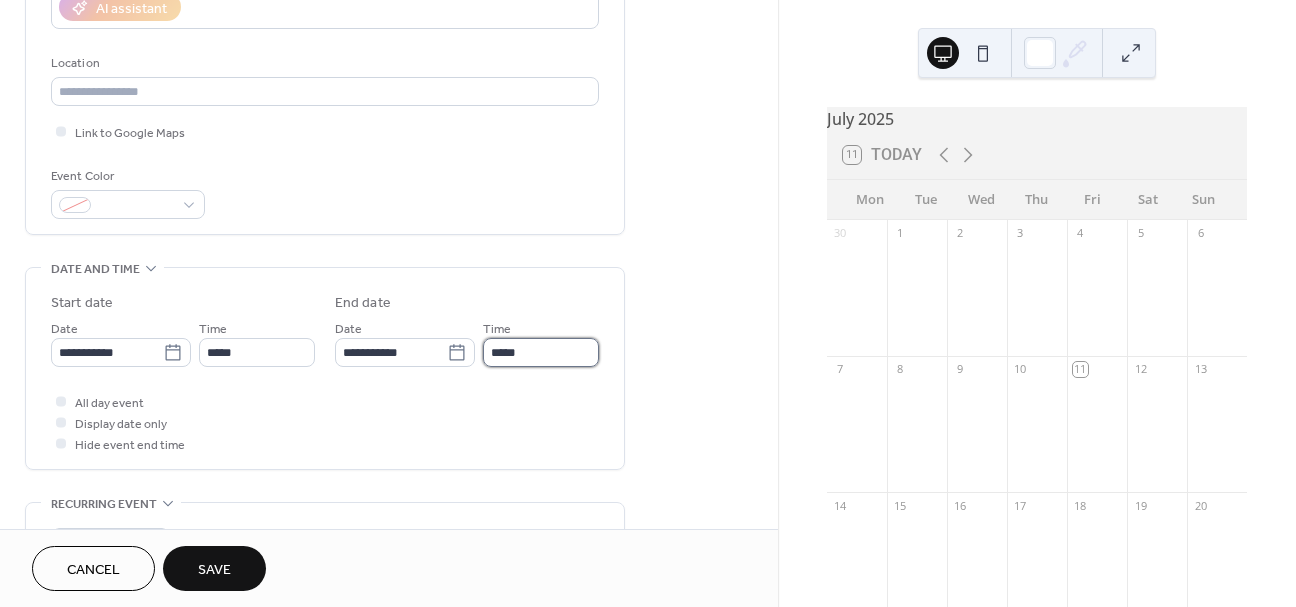 click on "*****" at bounding box center (541, 352) 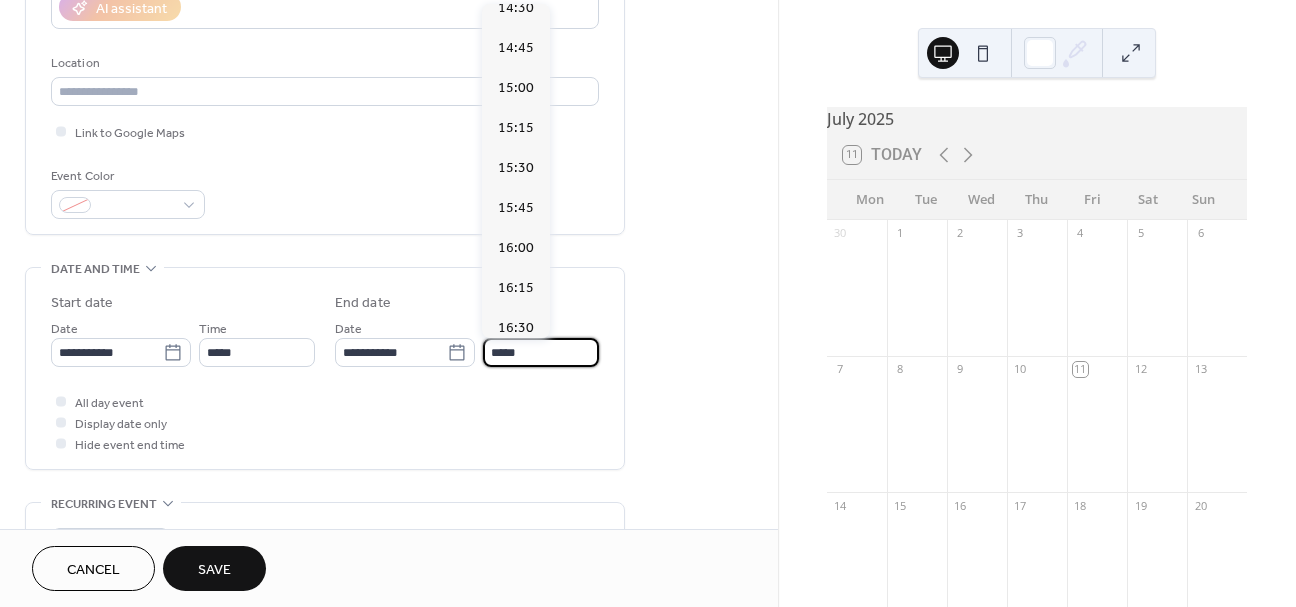 scroll, scrollTop: 617, scrollLeft: 0, axis: vertical 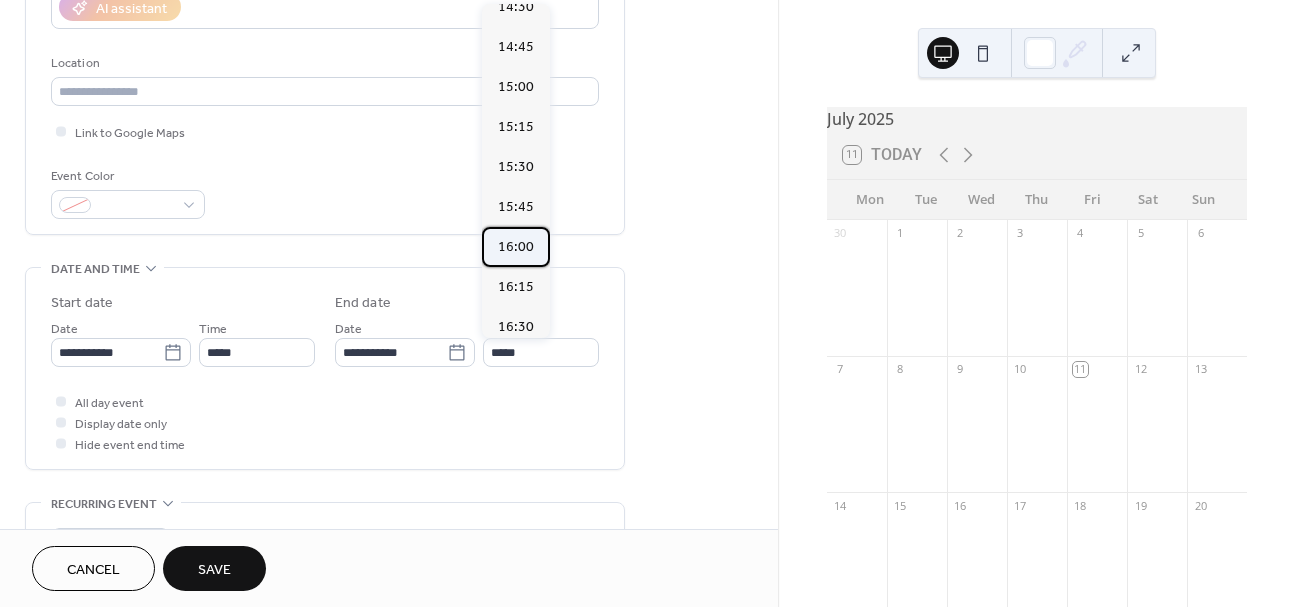 click on "16:00" at bounding box center (516, 247) 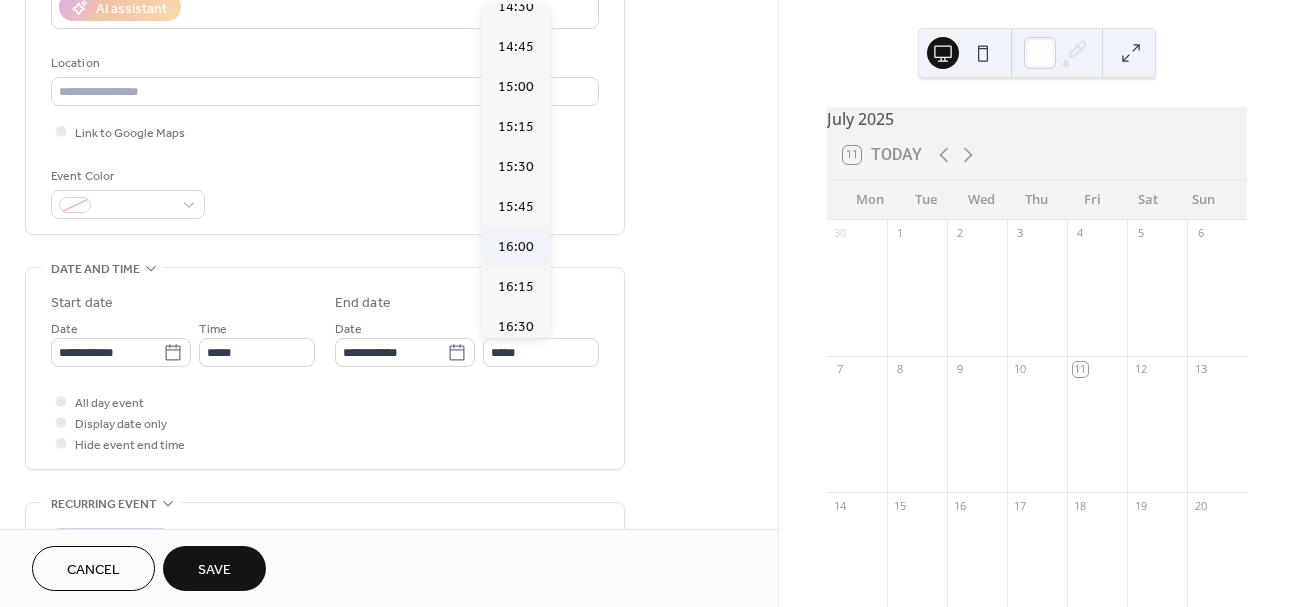 type on "*****" 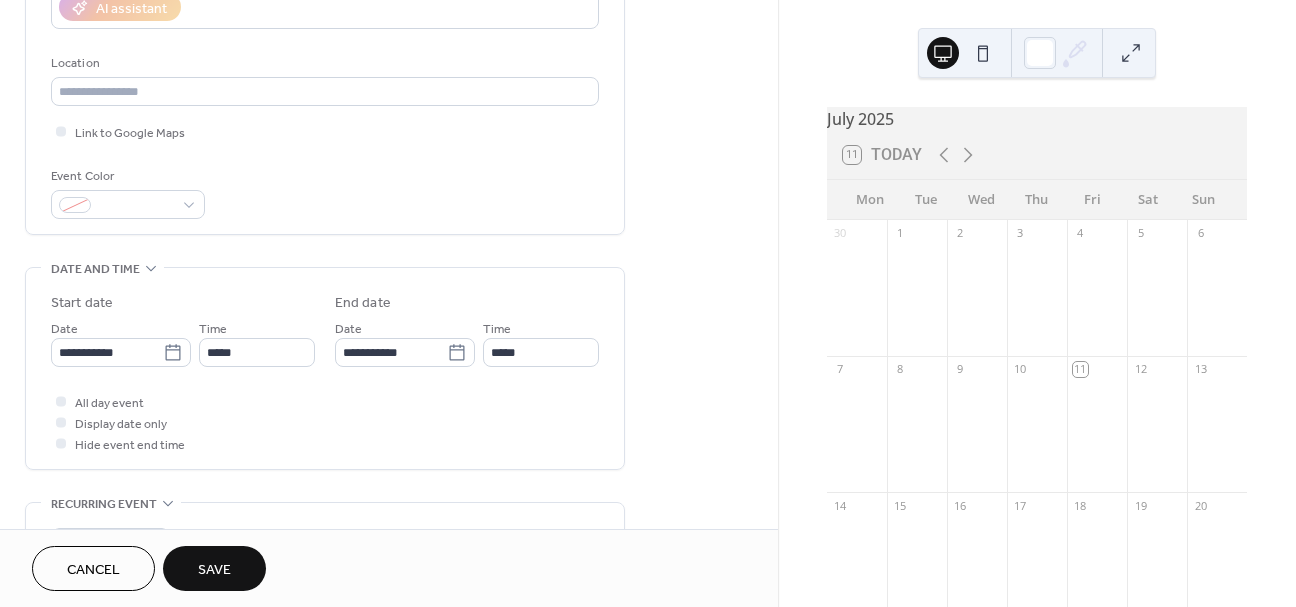 click on "Save" at bounding box center [214, 568] 